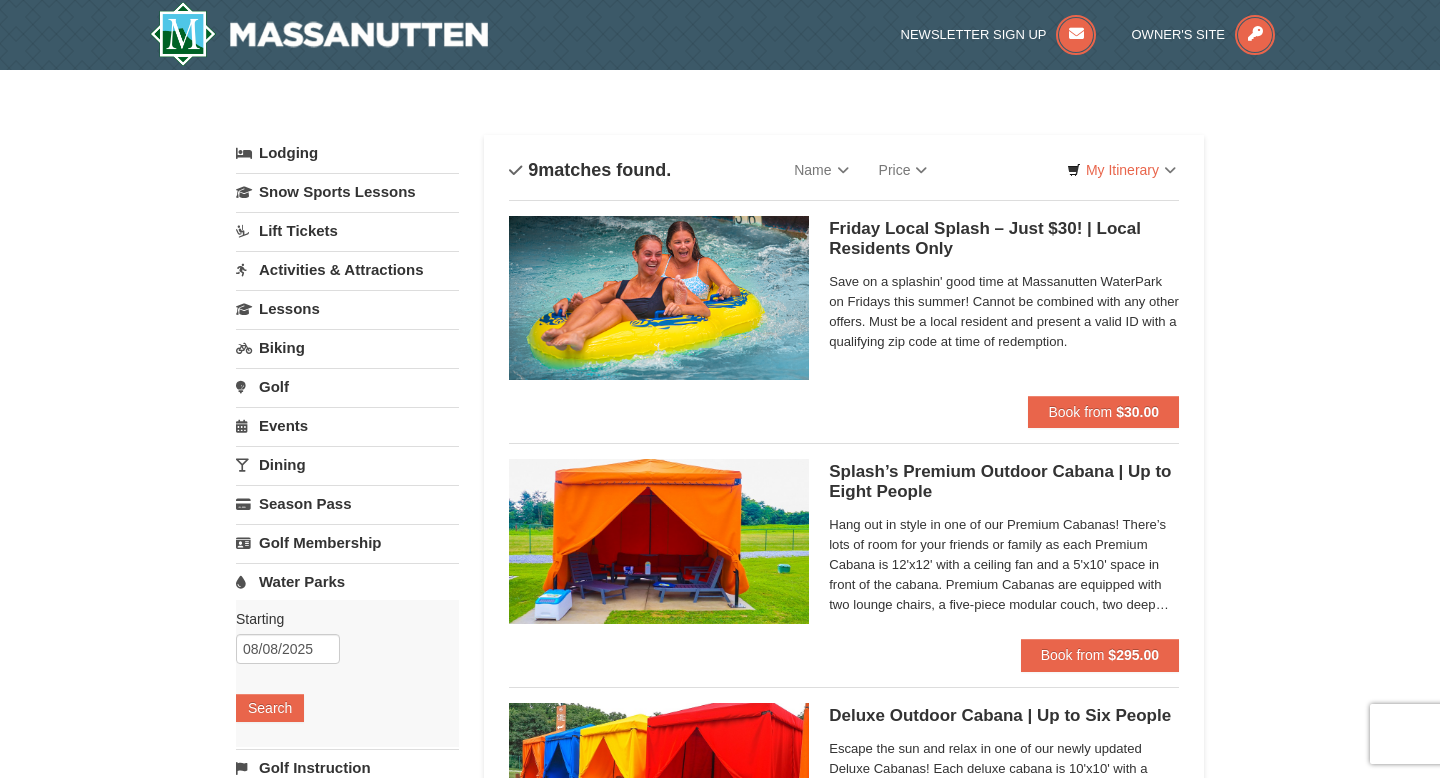 scroll, scrollTop: 0, scrollLeft: 0, axis: both 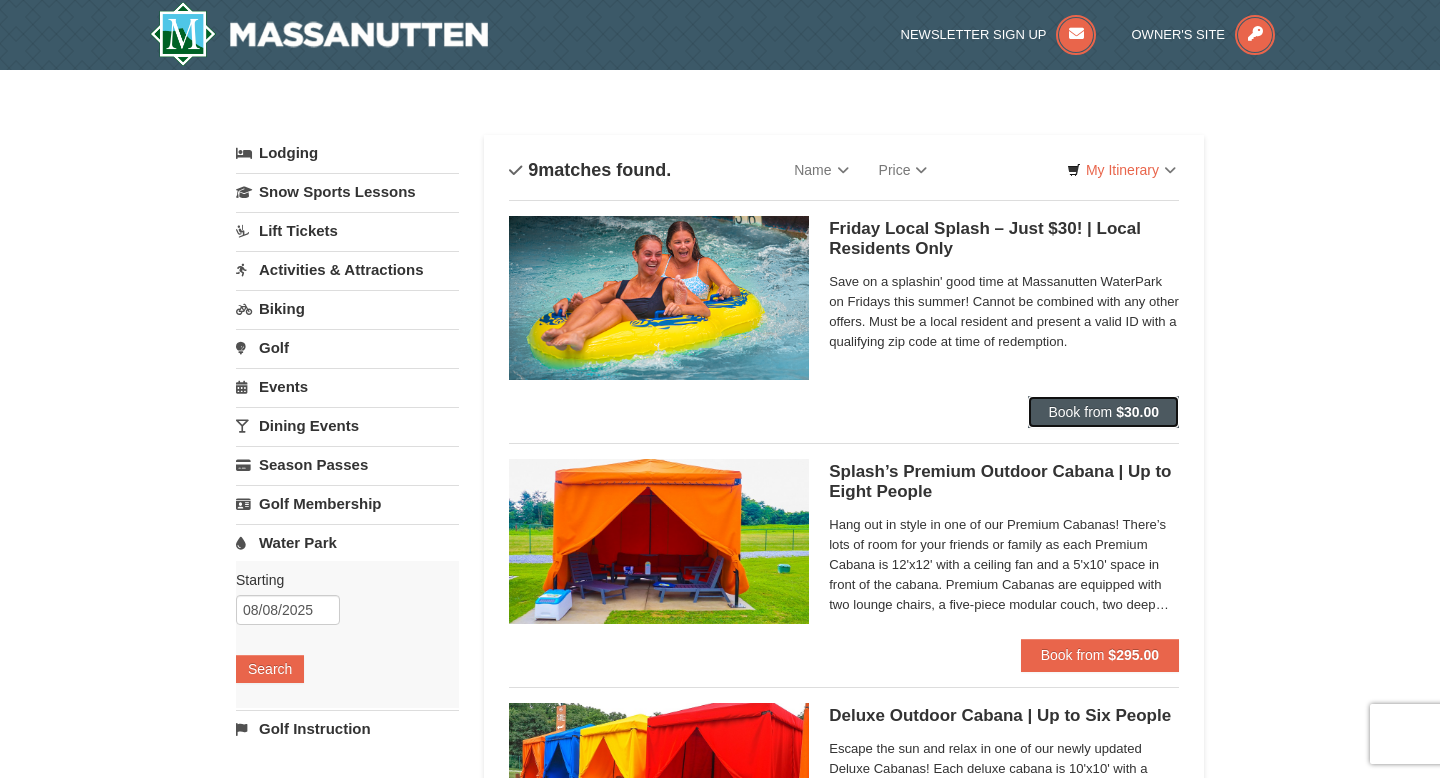 click on "Book from" at bounding box center [1080, 412] 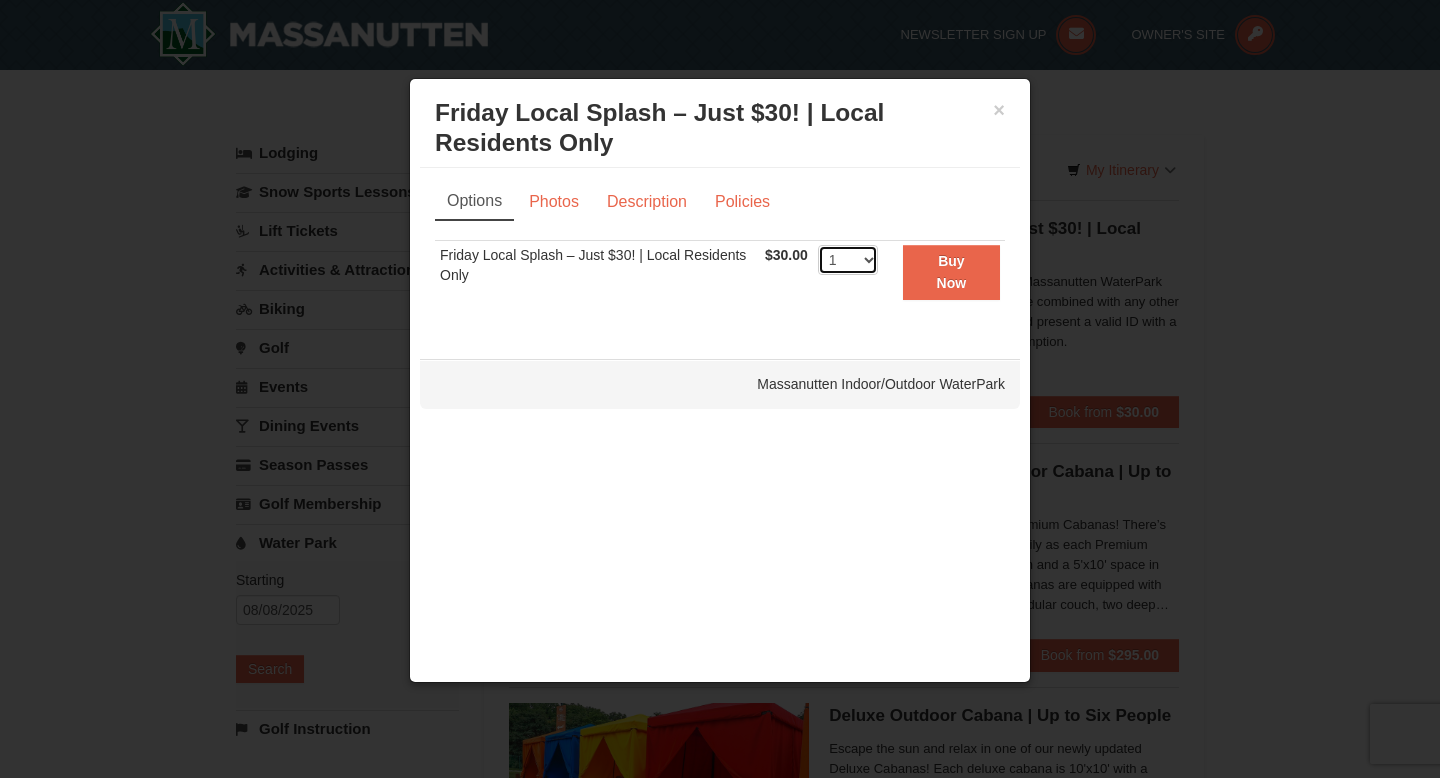 click on "1 2 3 4 5 6 7 8 9 10 11 12 13 14 15 16 17 18 19 20 21 22 23 24 25 26 27 28 29 30 31 32 33 34 35 36 37 38 39 40 41 42 43 44 45 46 47 48 49 50" at bounding box center (848, 260) 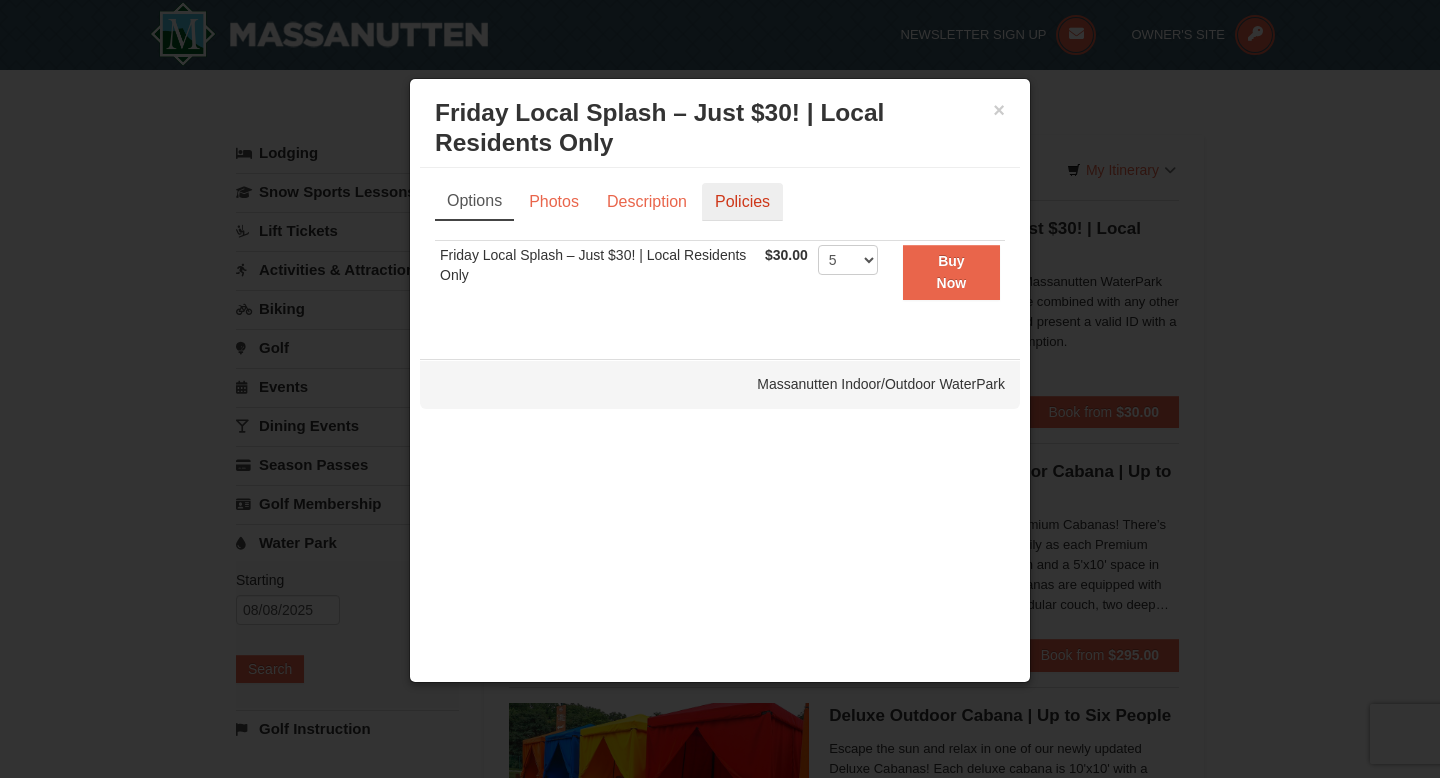 click on "Policies" at bounding box center (742, 202) 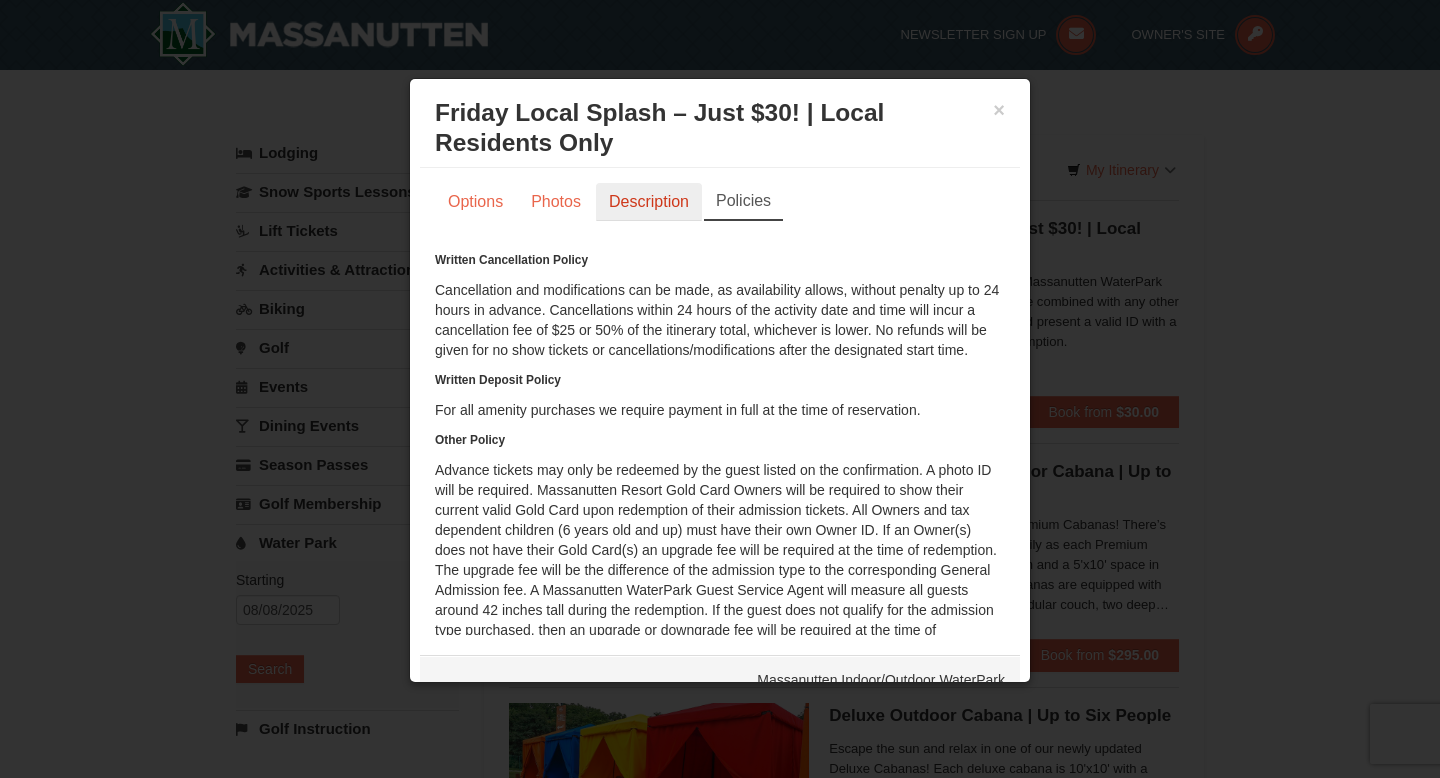 click on "Description" at bounding box center [649, 202] 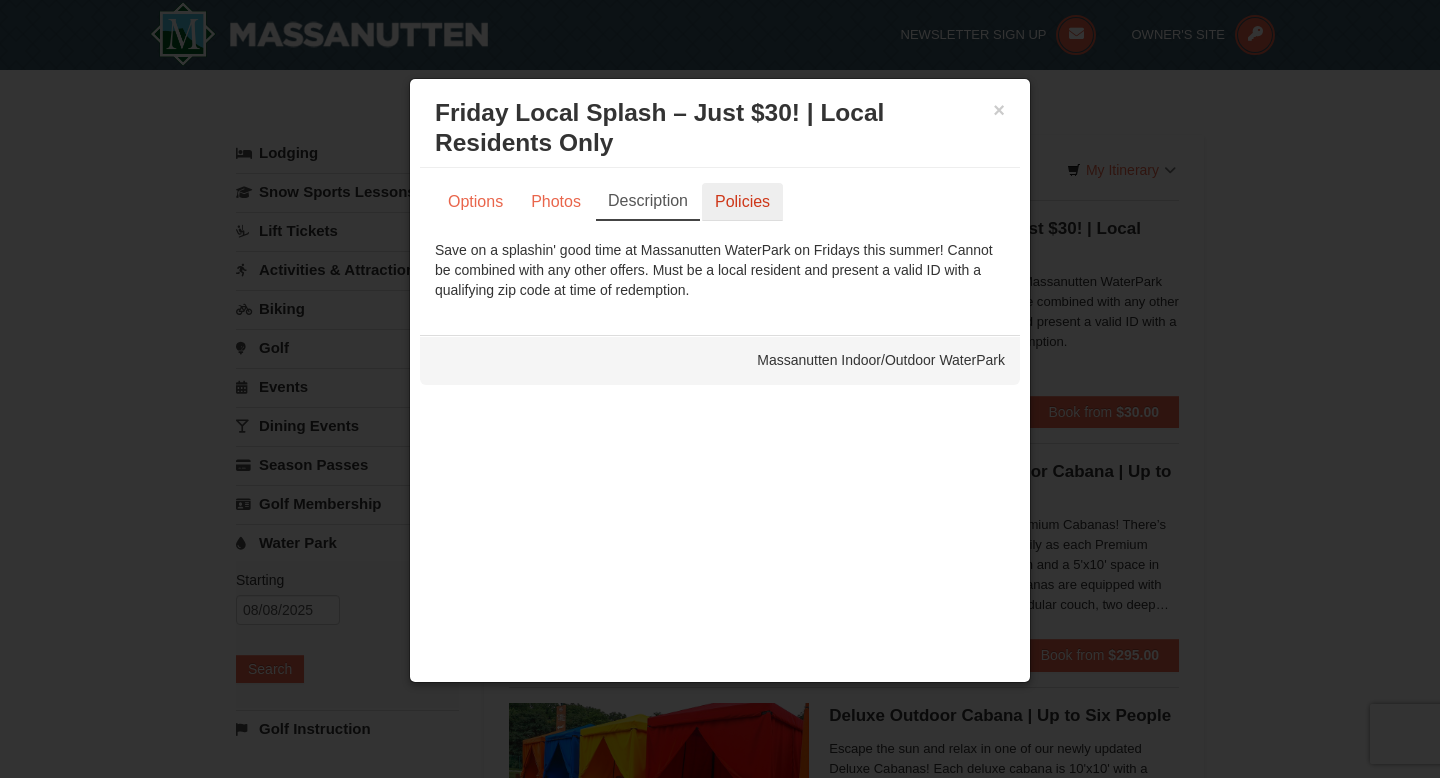 click on "Policies" at bounding box center [742, 202] 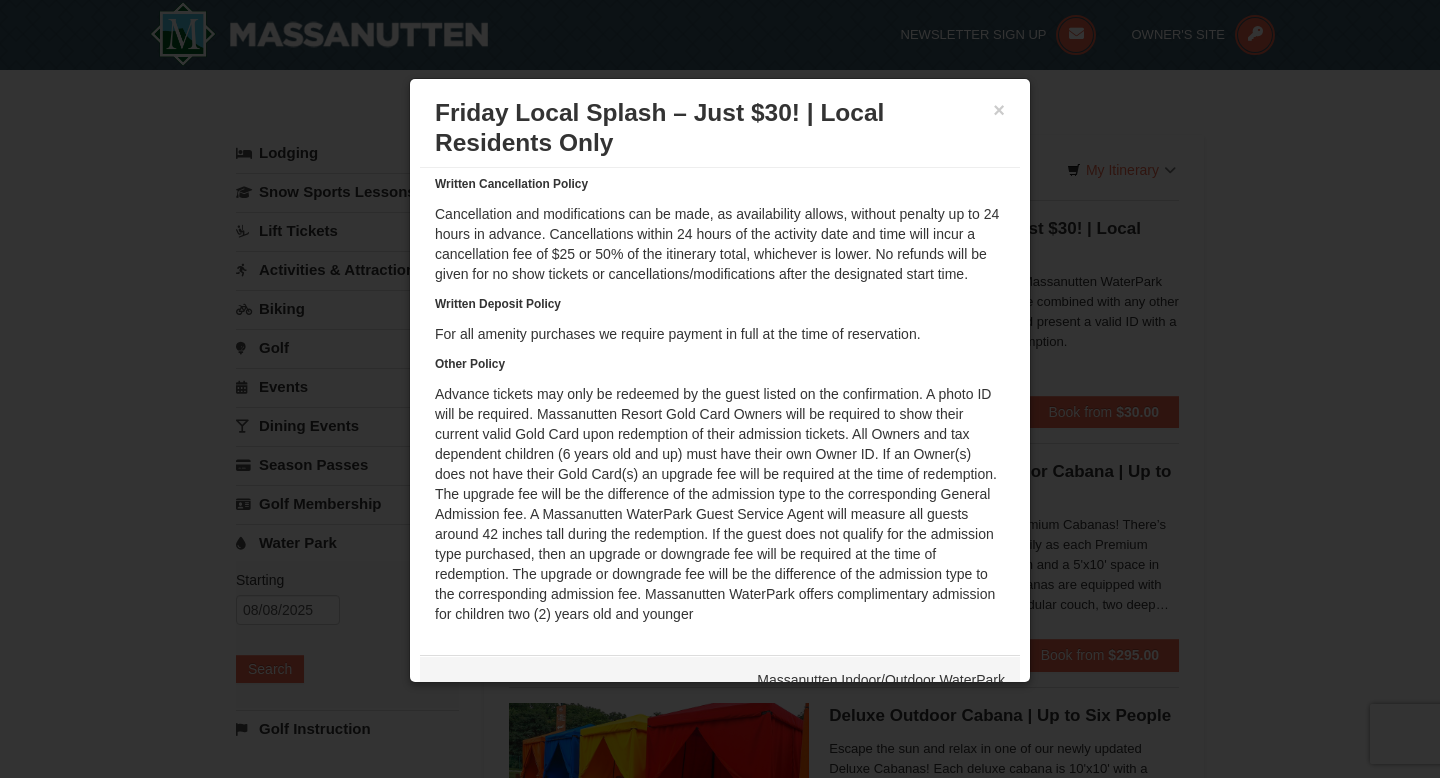 scroll, scrollTop: 79, scrollLeft: 0, axis: vertical 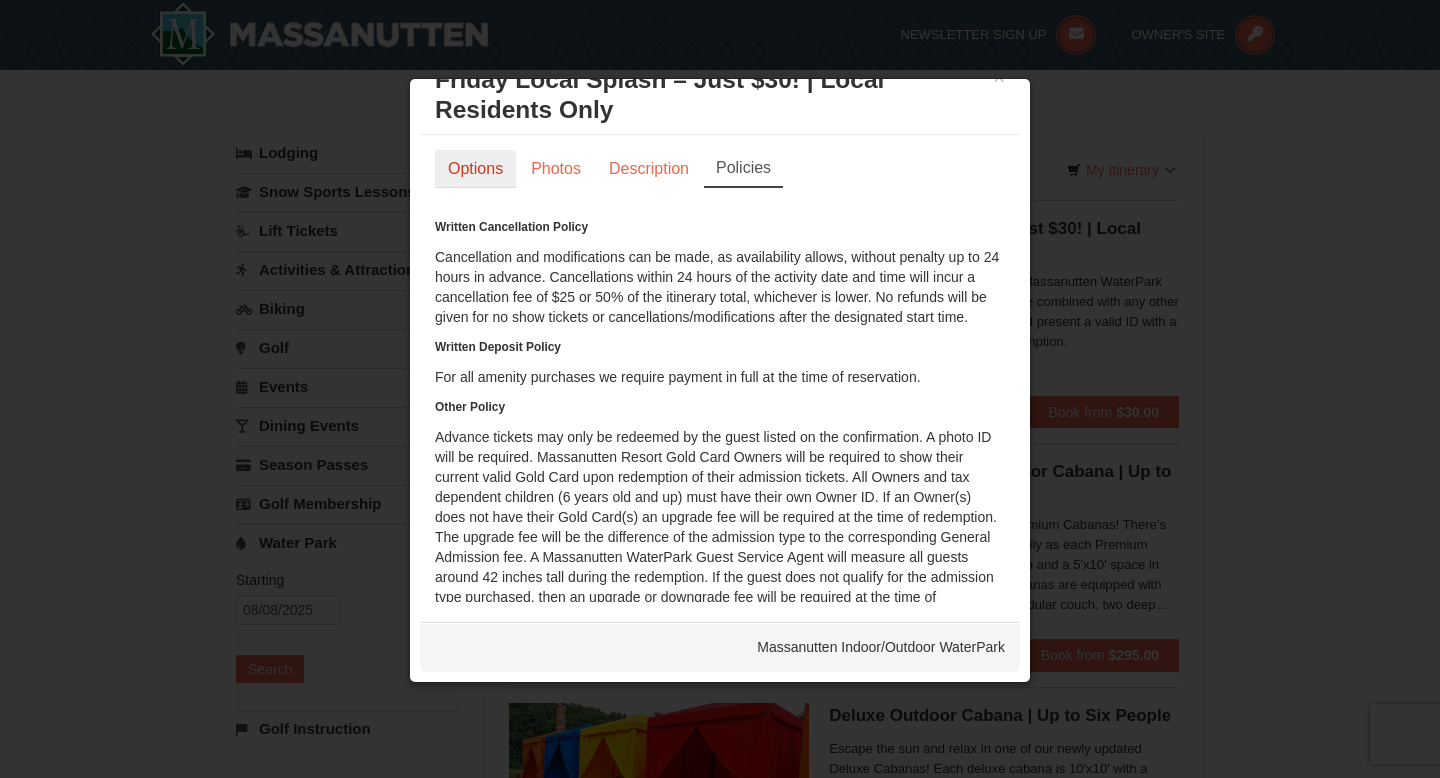 click on "Options" at bounding box center (475, 169) 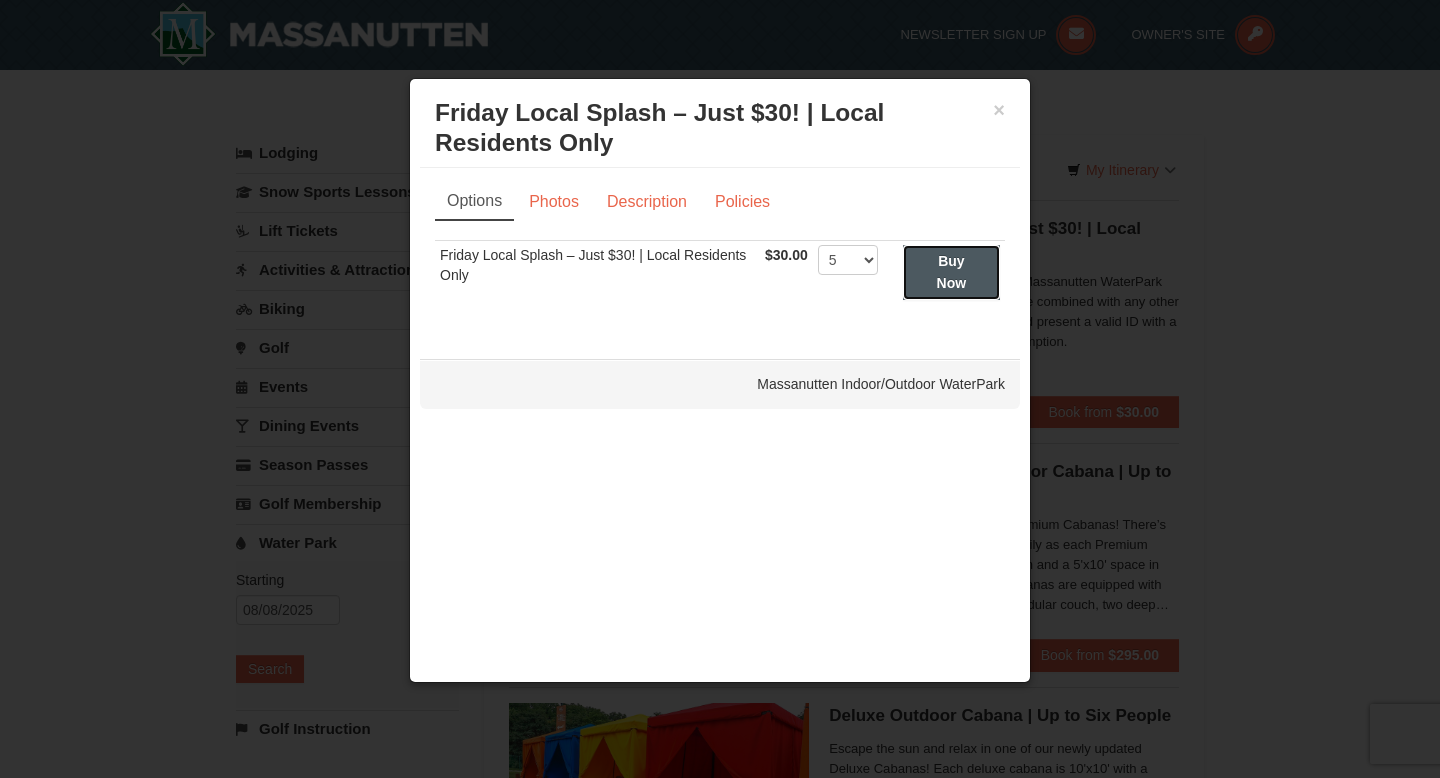 click on "Buy Now" at bounding box center (951, 272) 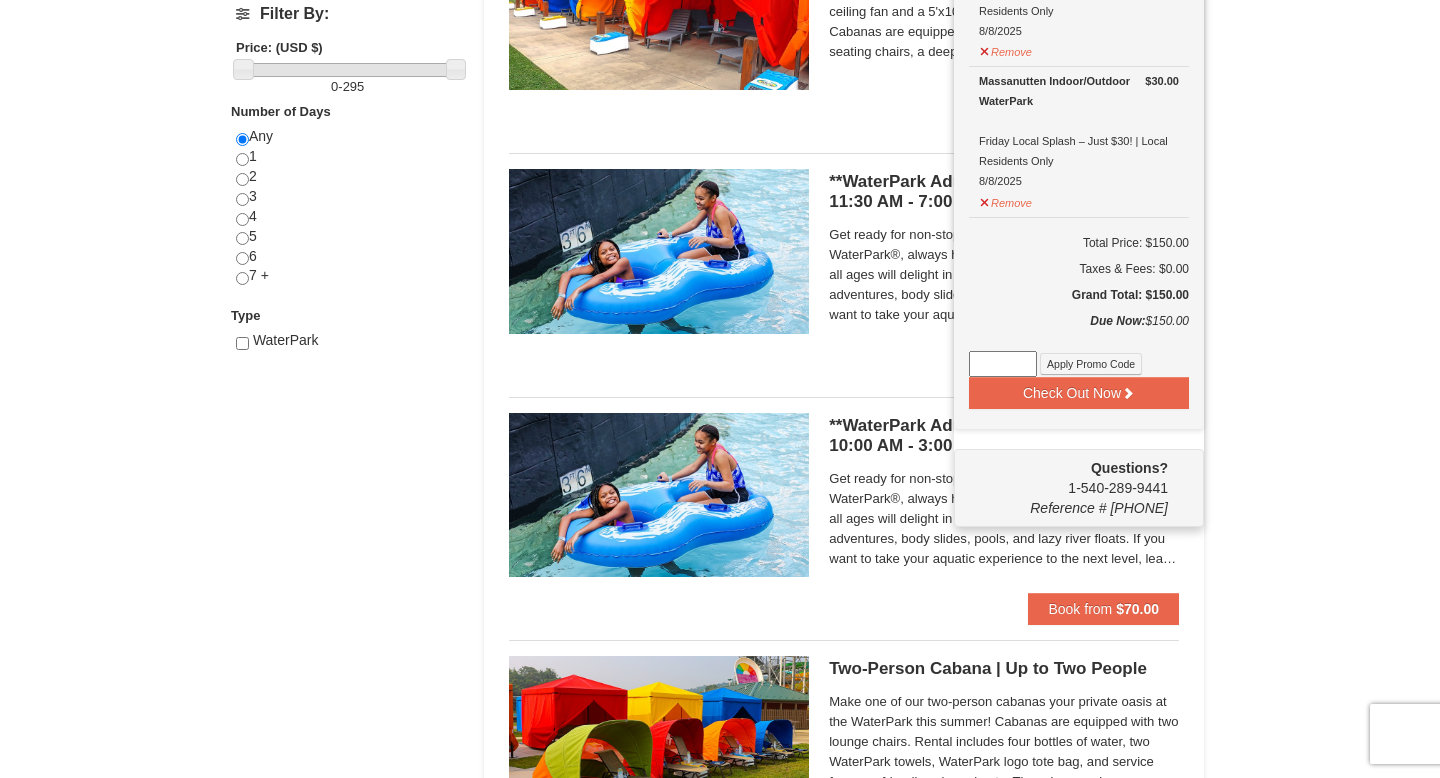 scroll, scrollTop: 775, scrollLeft: 0, axis: vertical 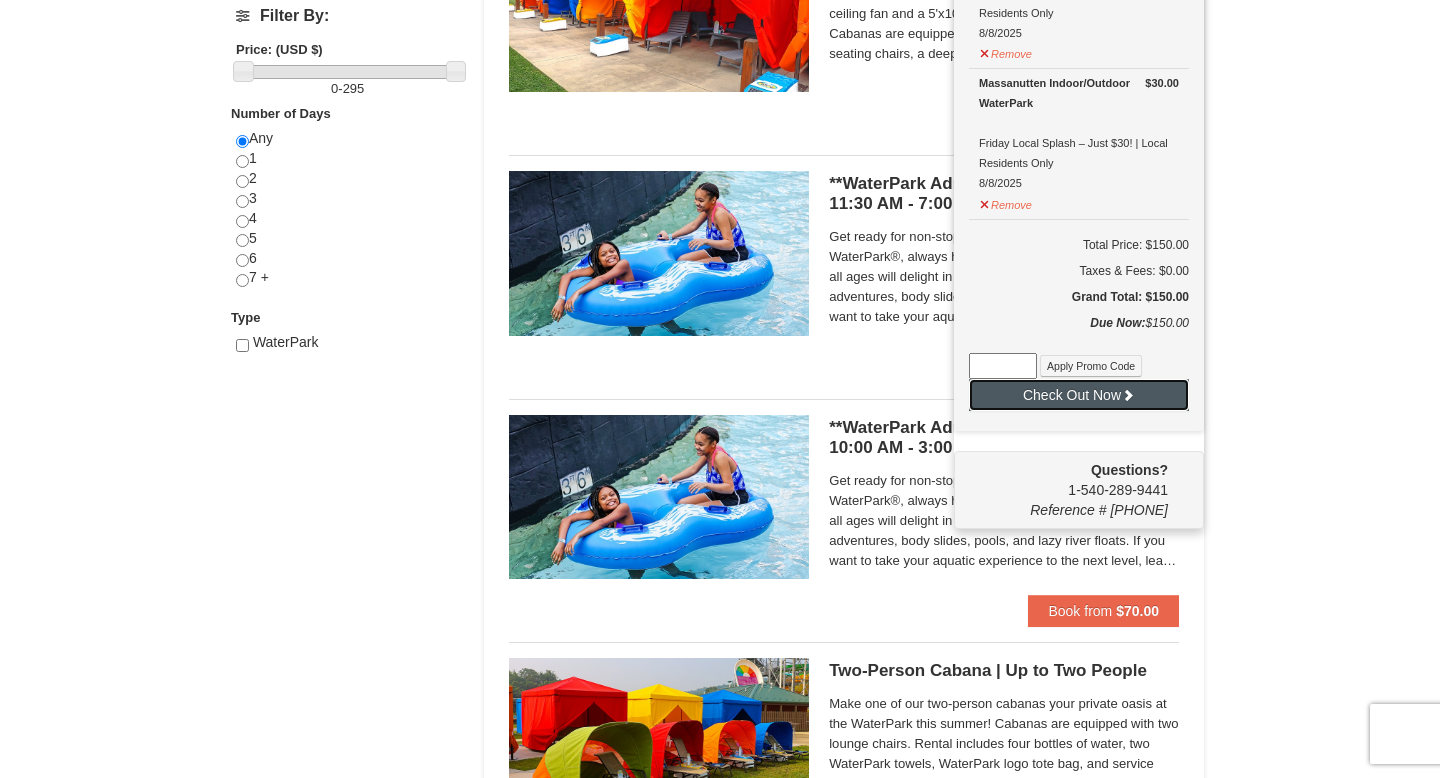 click on "Check Out Now" at bounding box center (1079, 395) 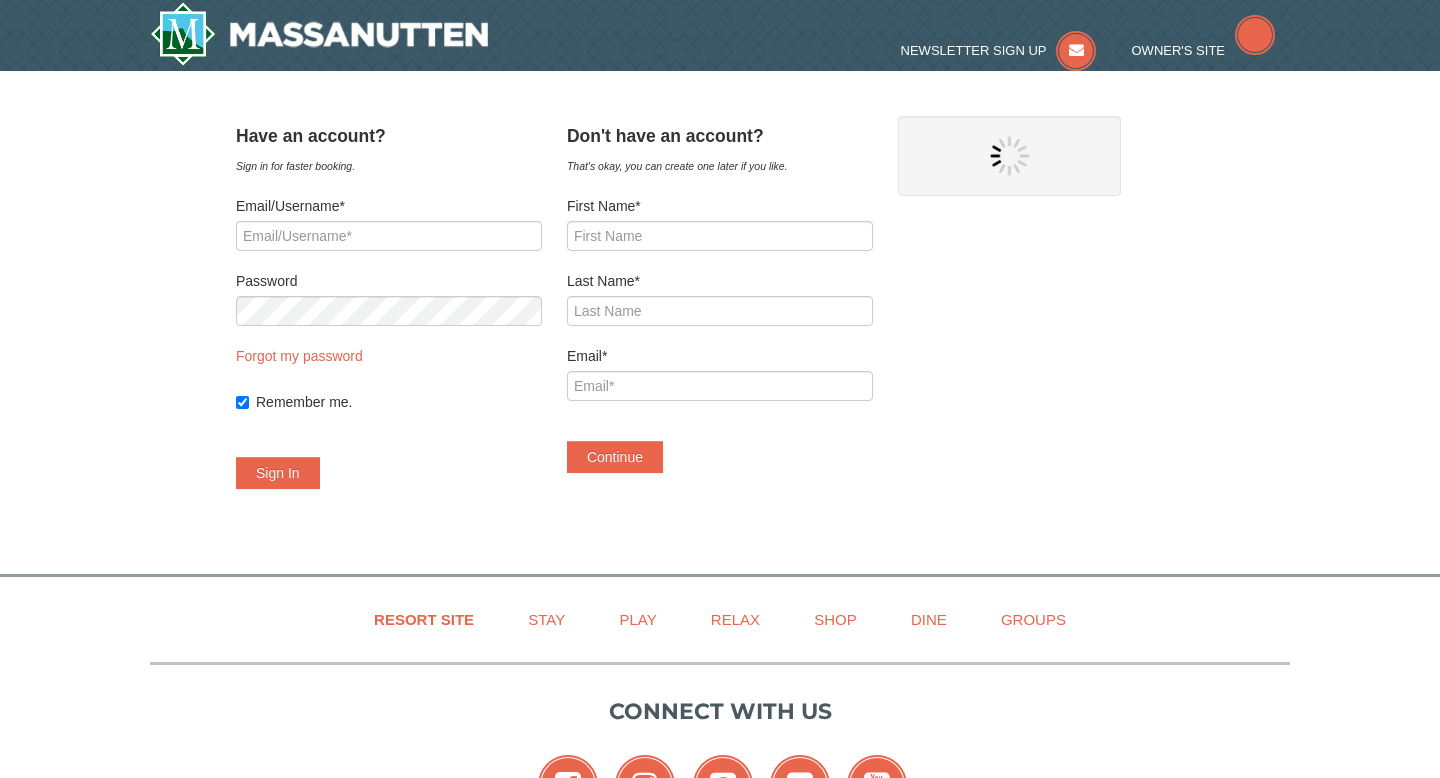 scroll, scrollTop: 0, scrollLeft: 0, axis: both 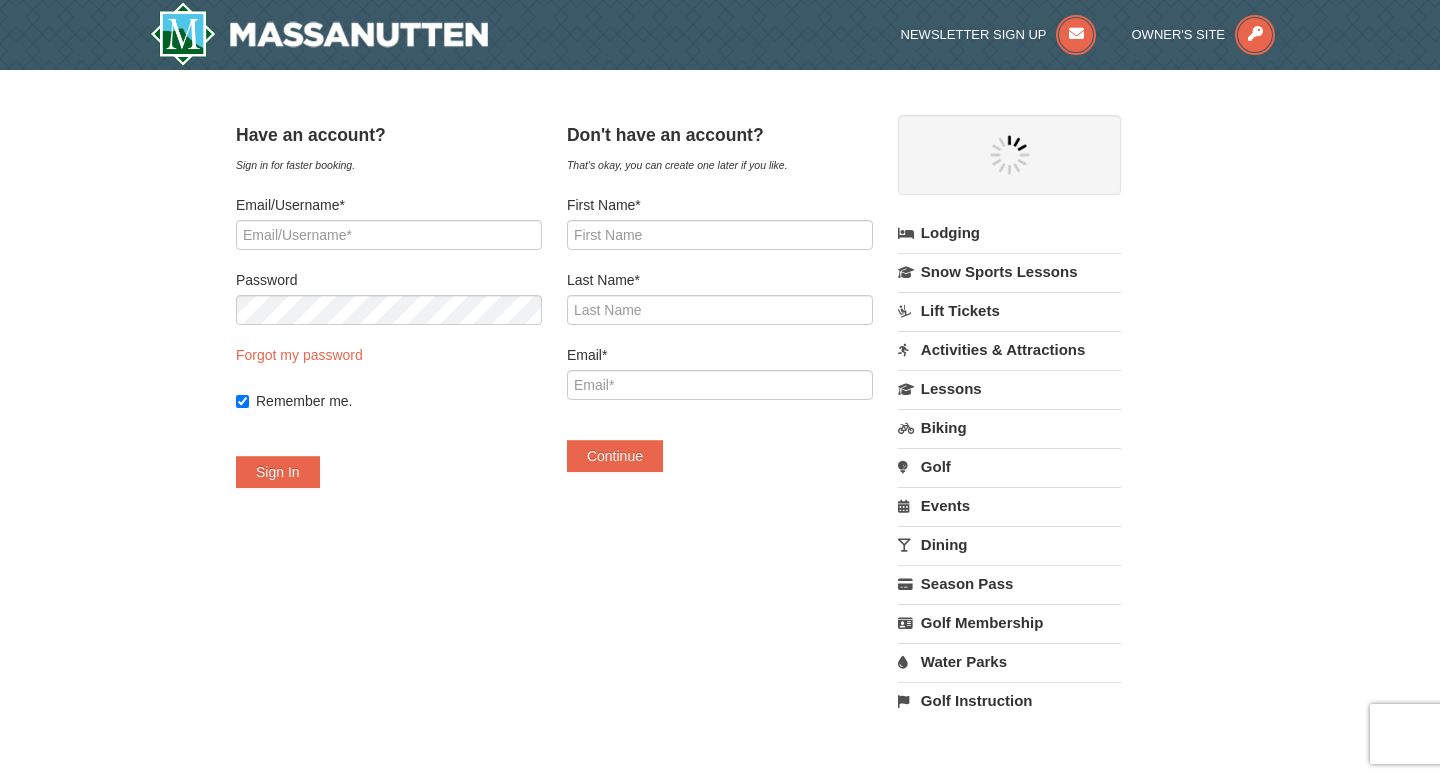 select on "8" 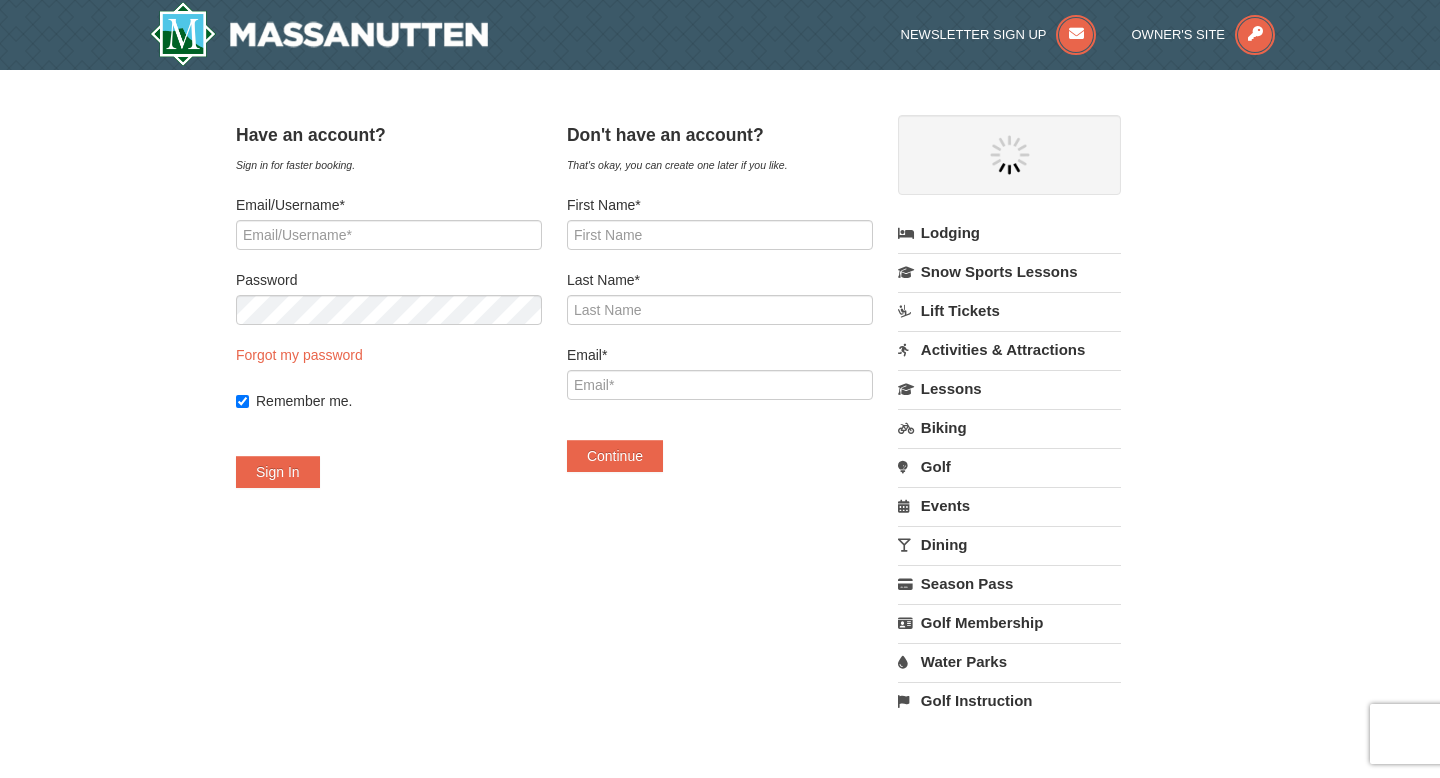select on "8" 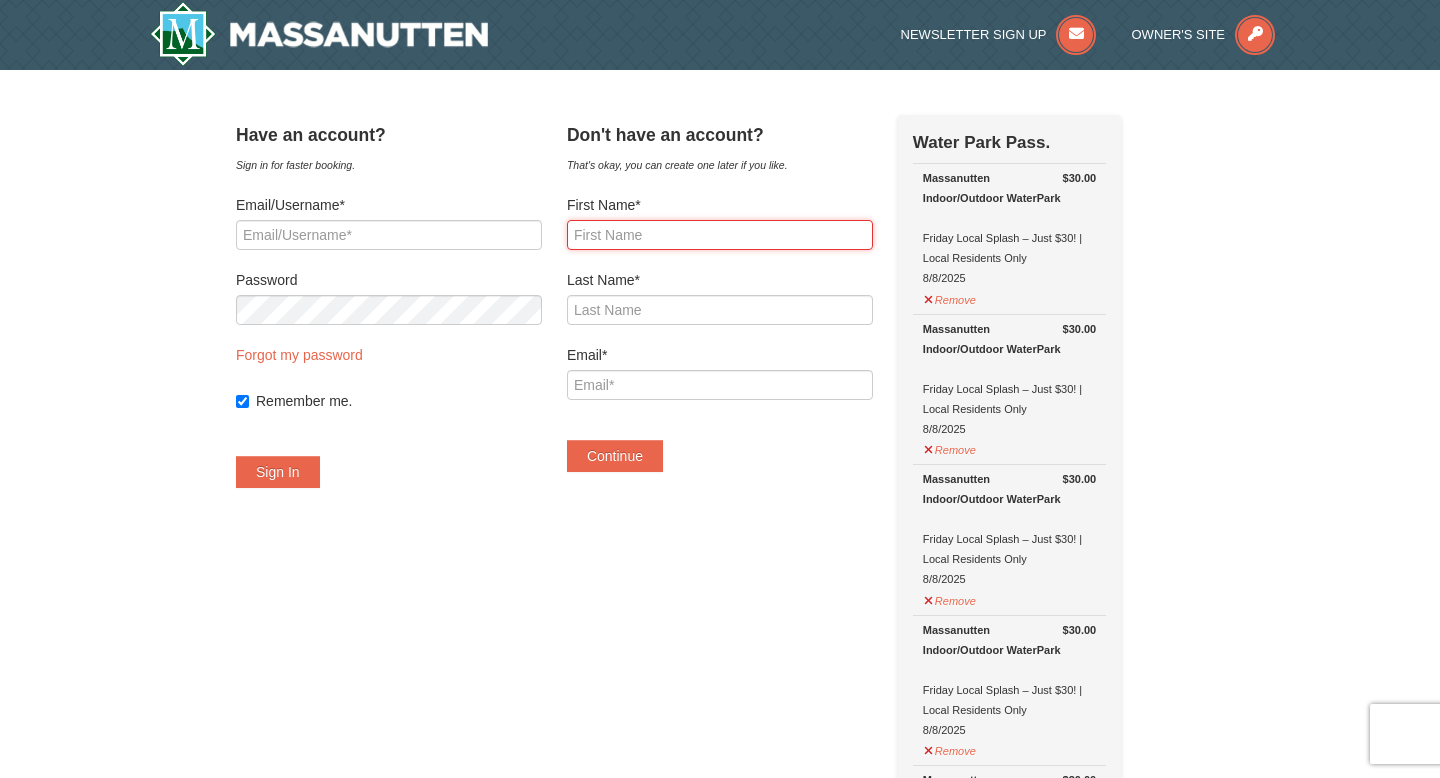 click on "First Name*" at bounding box center [720, 235] 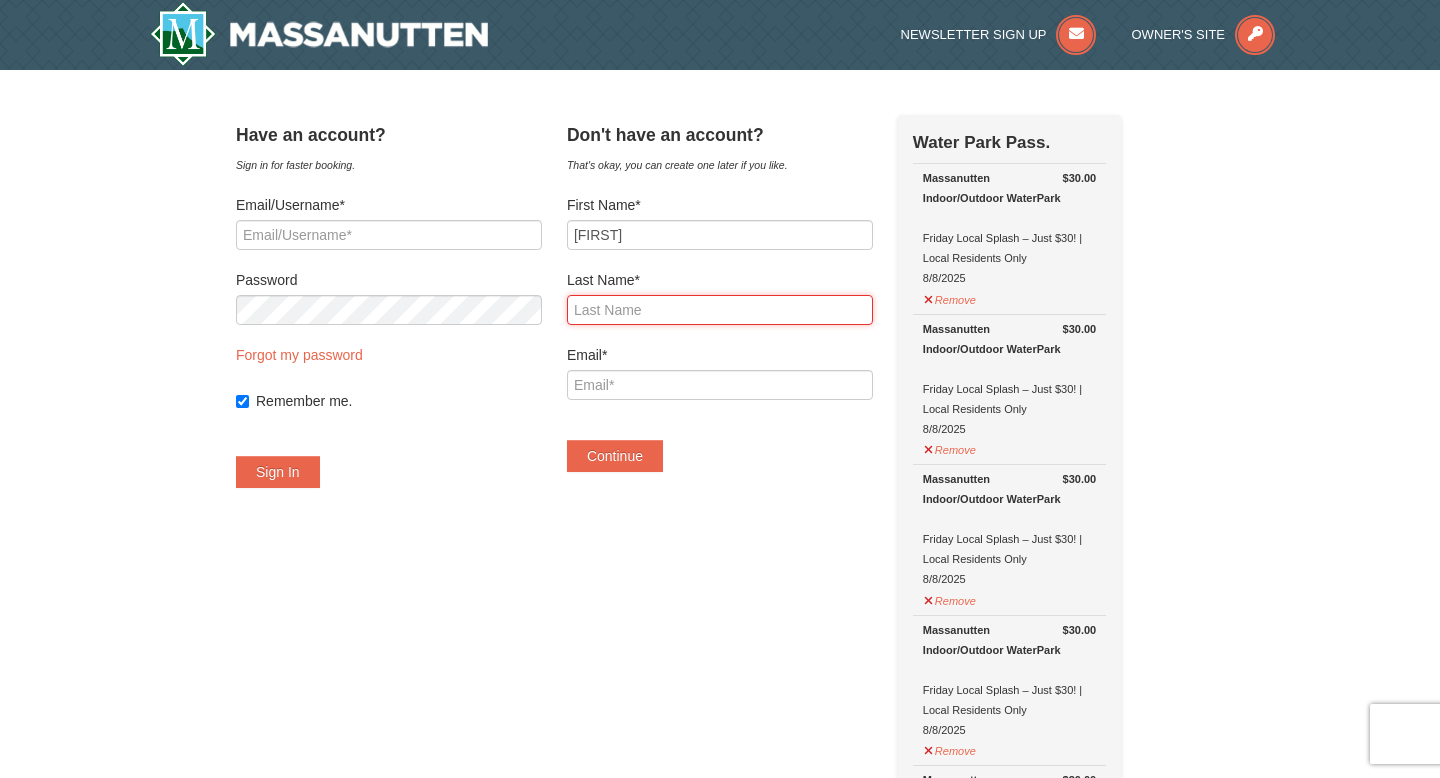 type on "Hogge" 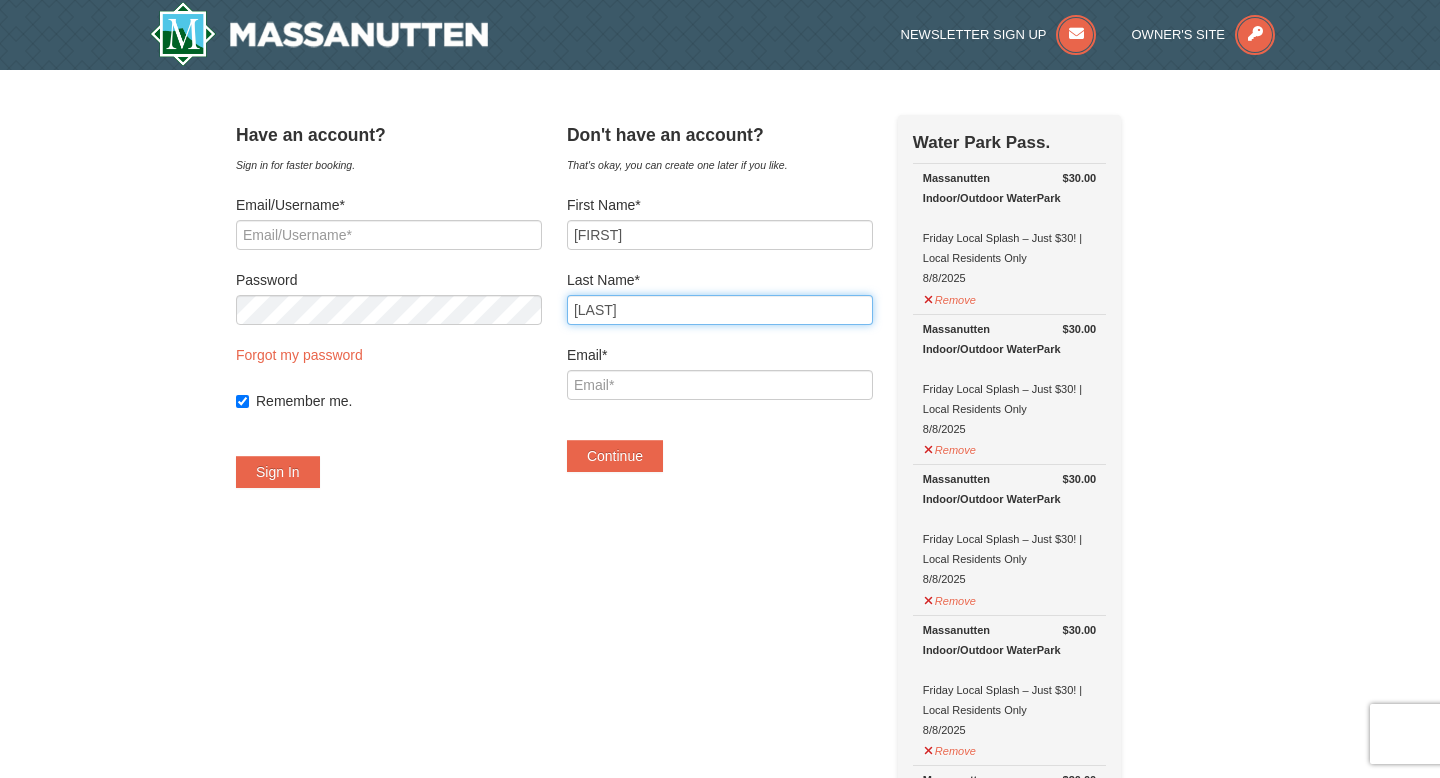 type on "tomhogge@hotmail.com" 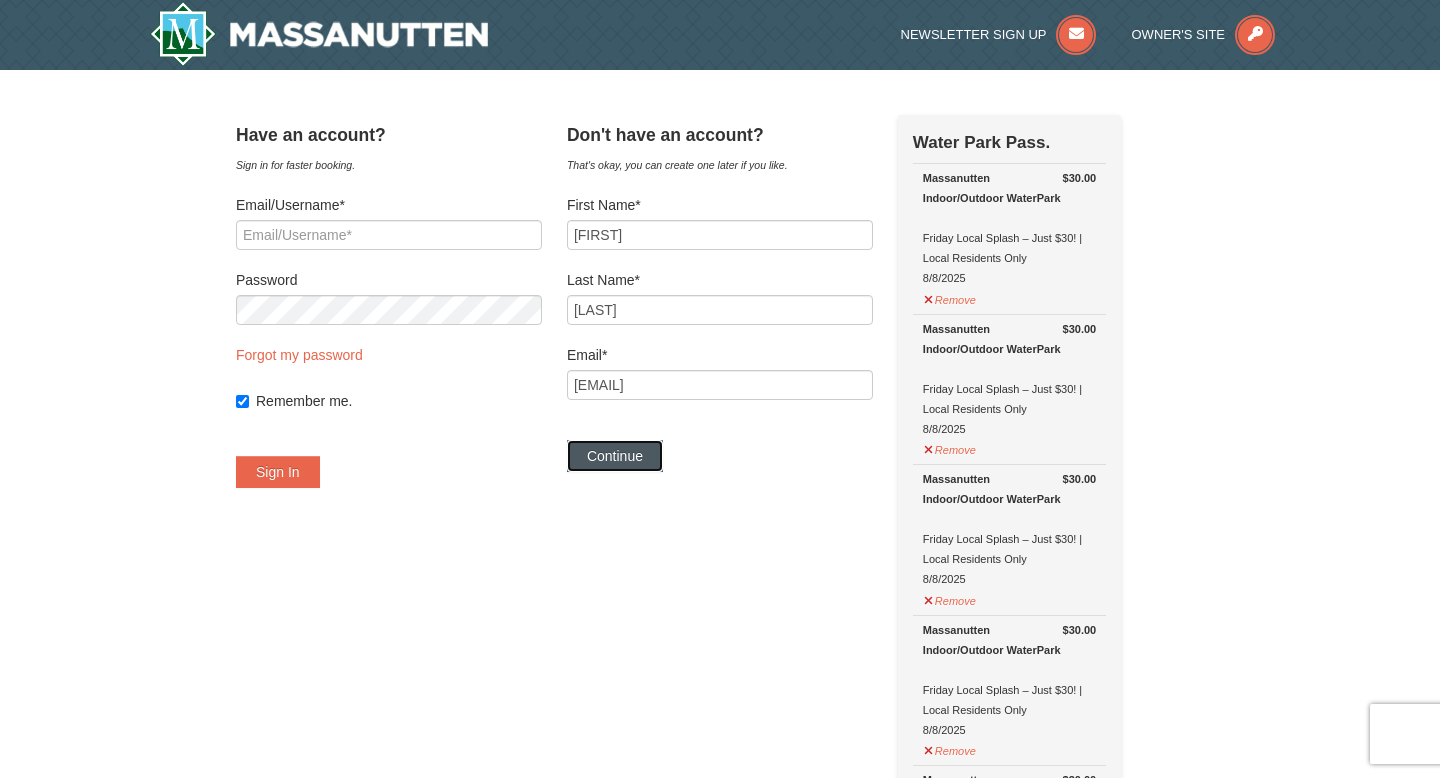 click on "Continue" at bounding box center (615, 456) 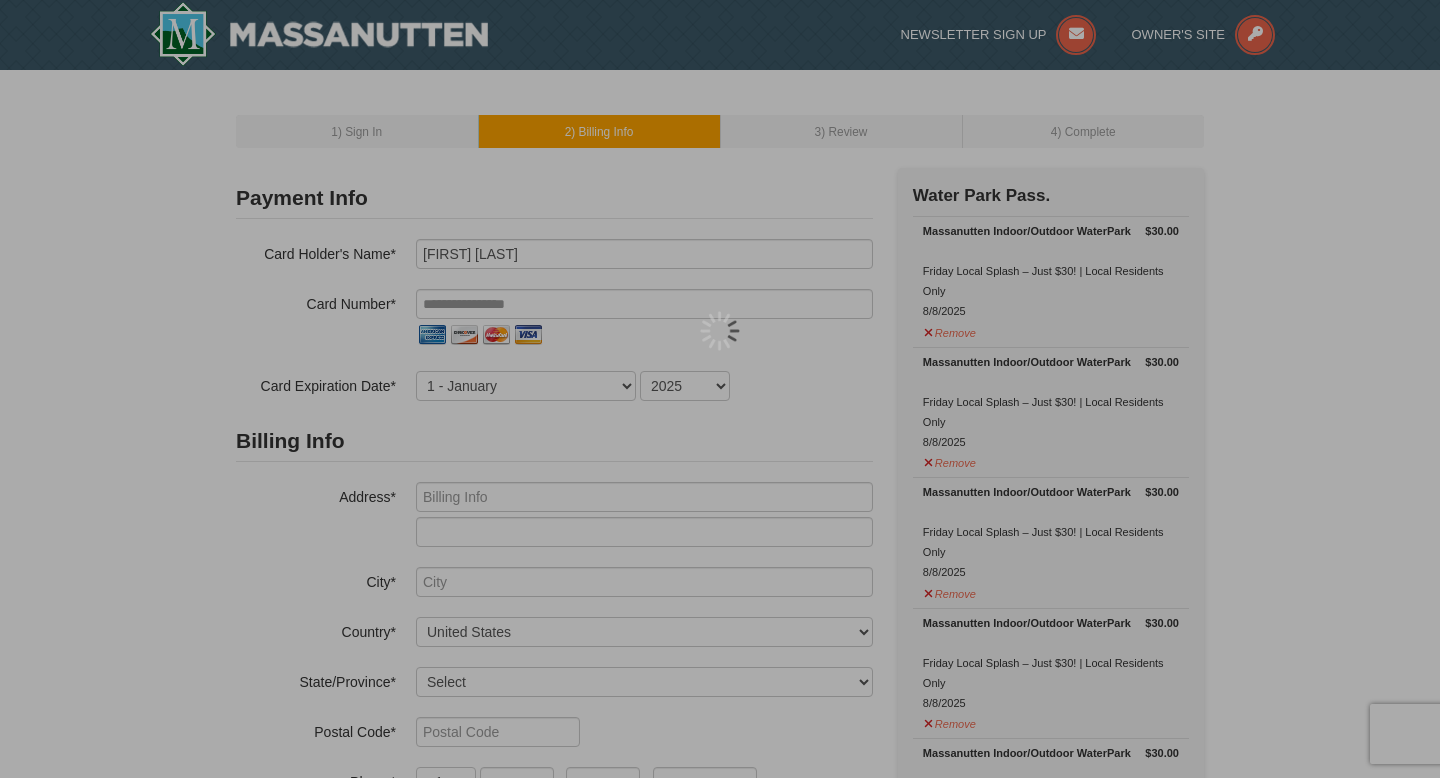 scroll, scrollTop: 0, scrollLeft: 0, axis: both 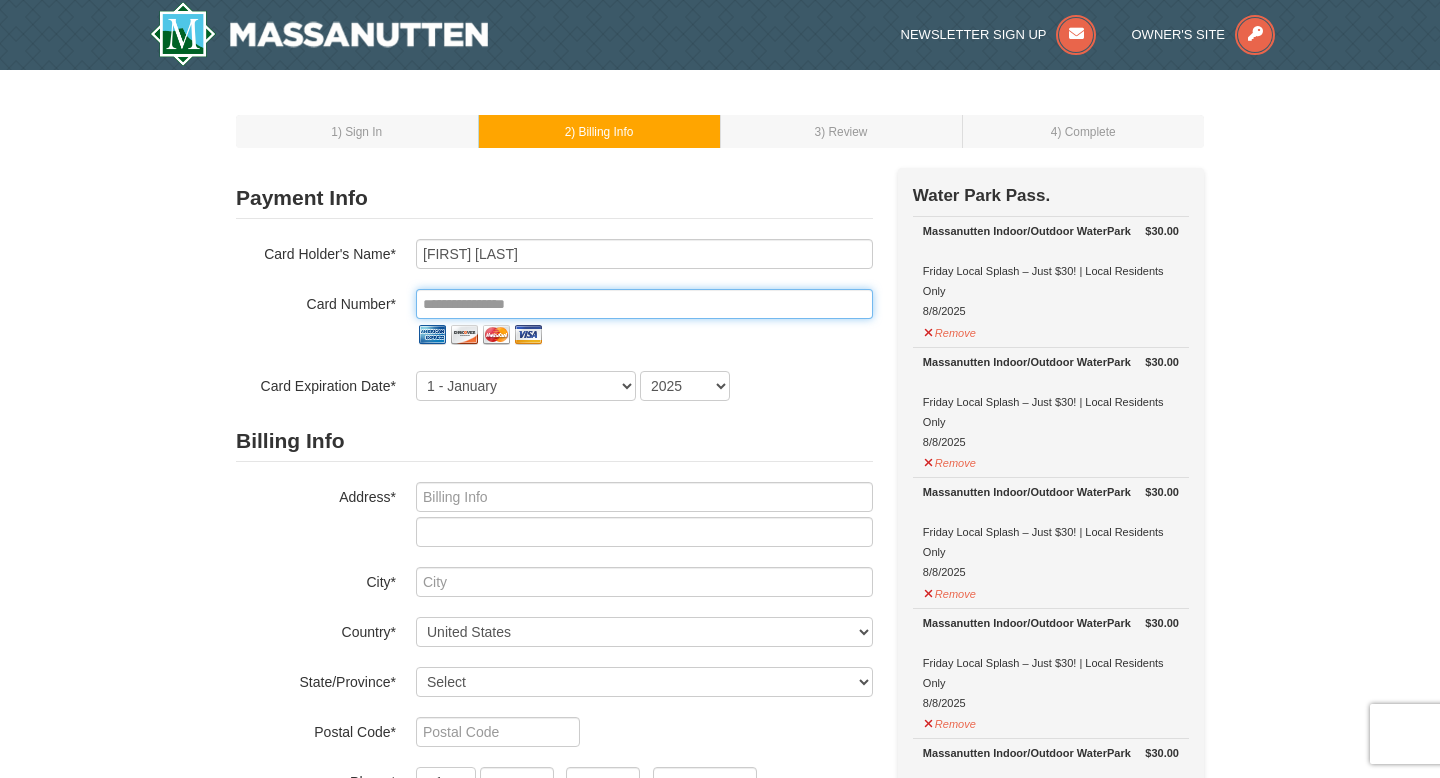 click at bounding box center [644, 304] 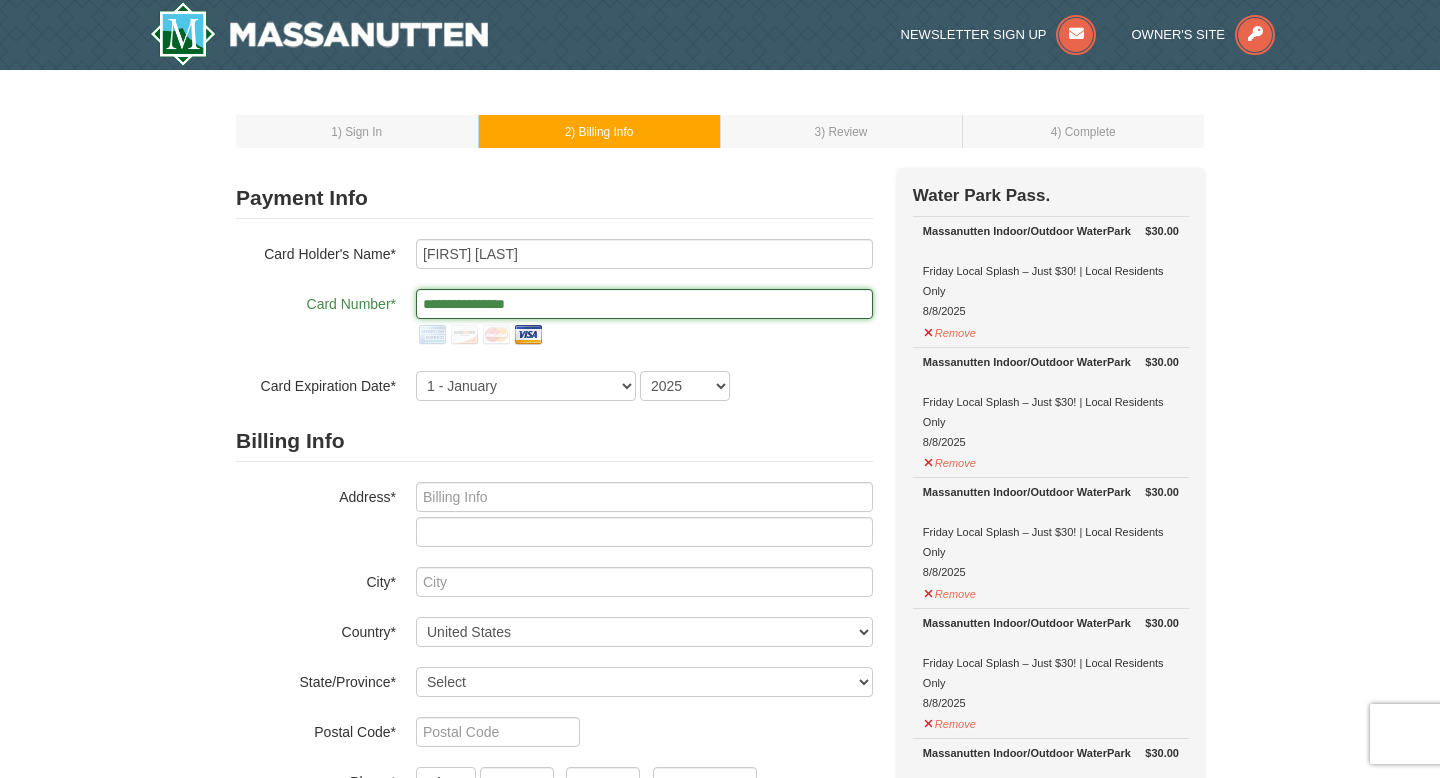 type on "**********" 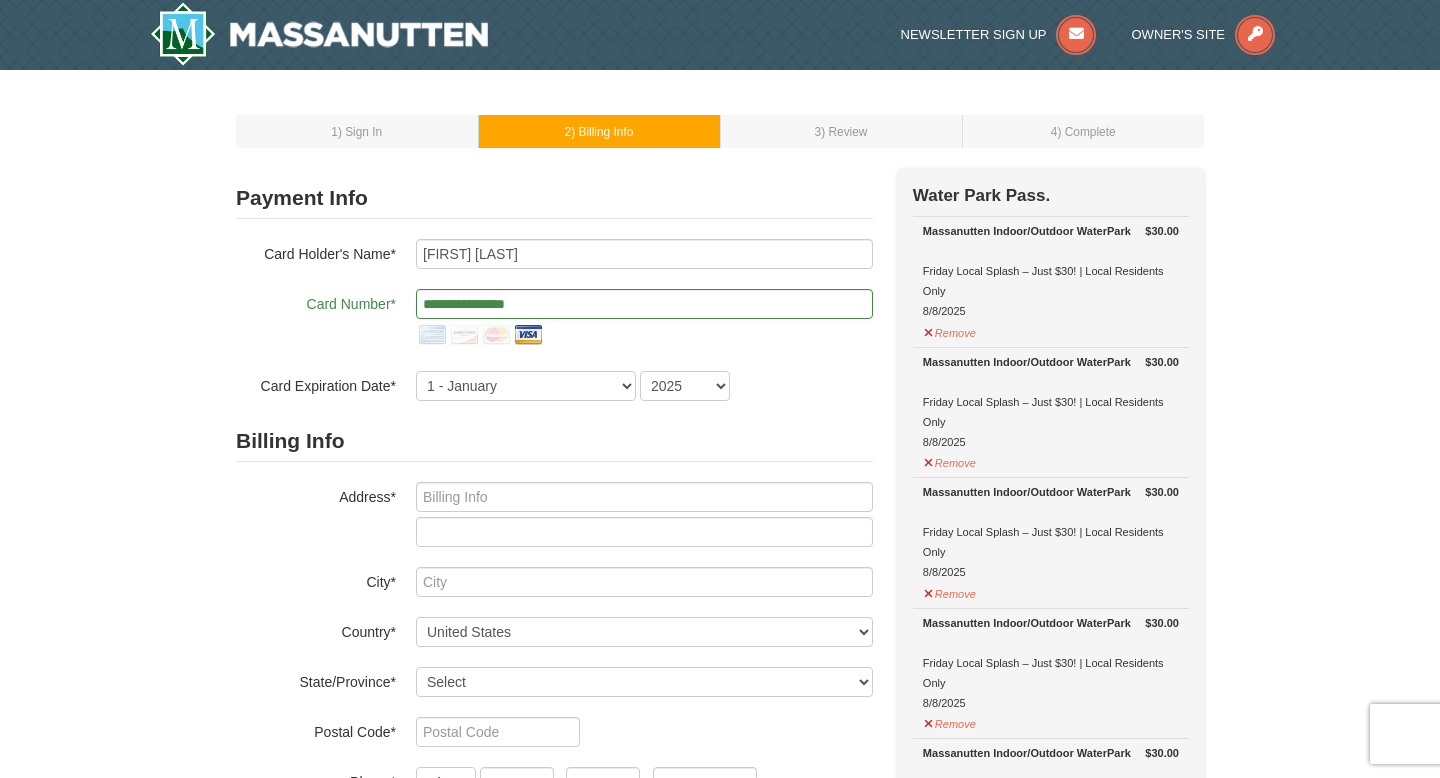 click on "**********" at bounding box center (554, 320) 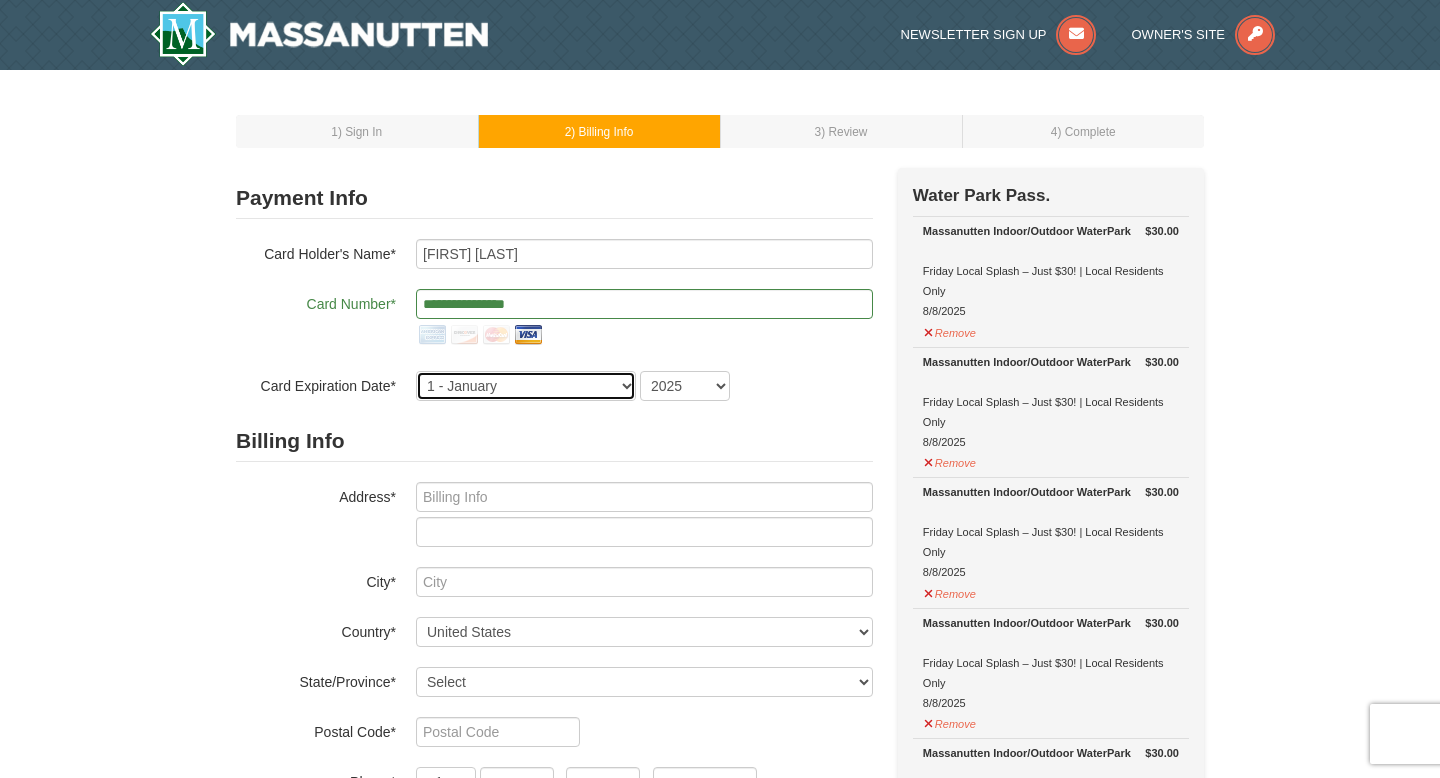 click on "1 - January 2 - February 3 - March 4 - April 5 - May 6 - June 7 - July 8 - August 9 - September 10 - October 11 - November 12 - December" at bounding box center [526, 386] 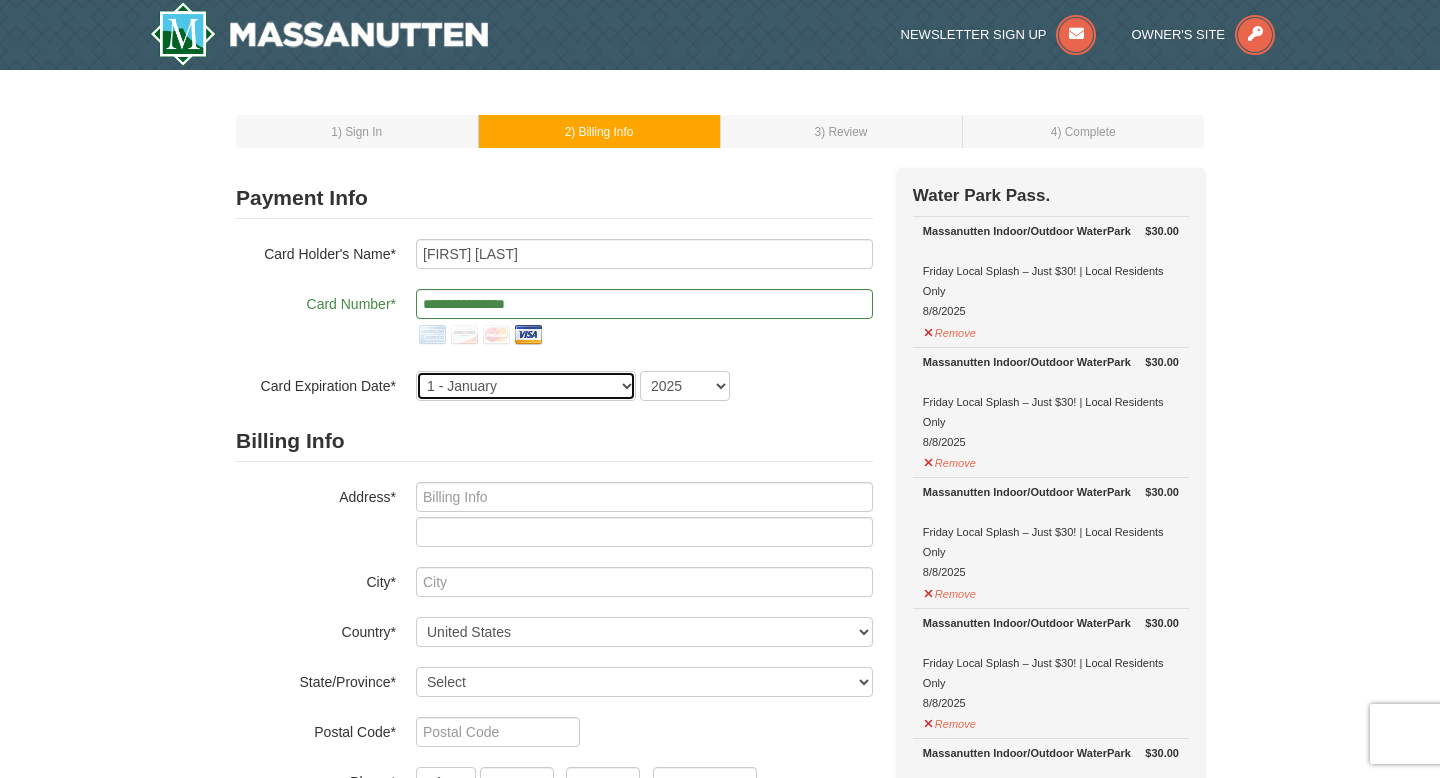 select on "6" 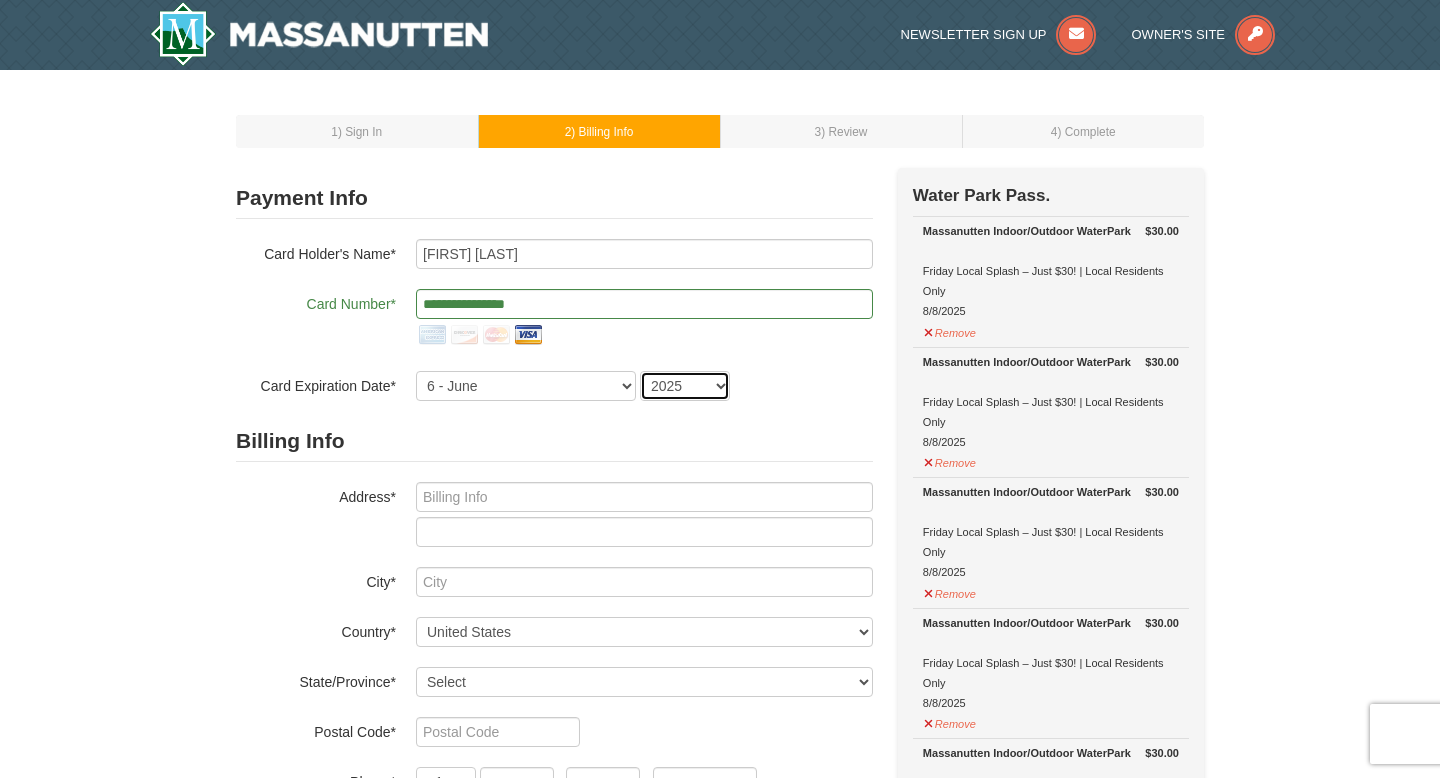 click on "2025 2026 2027 2028 2029 2030 2031 2032 2033 2034" at bounding box center (685, 386) 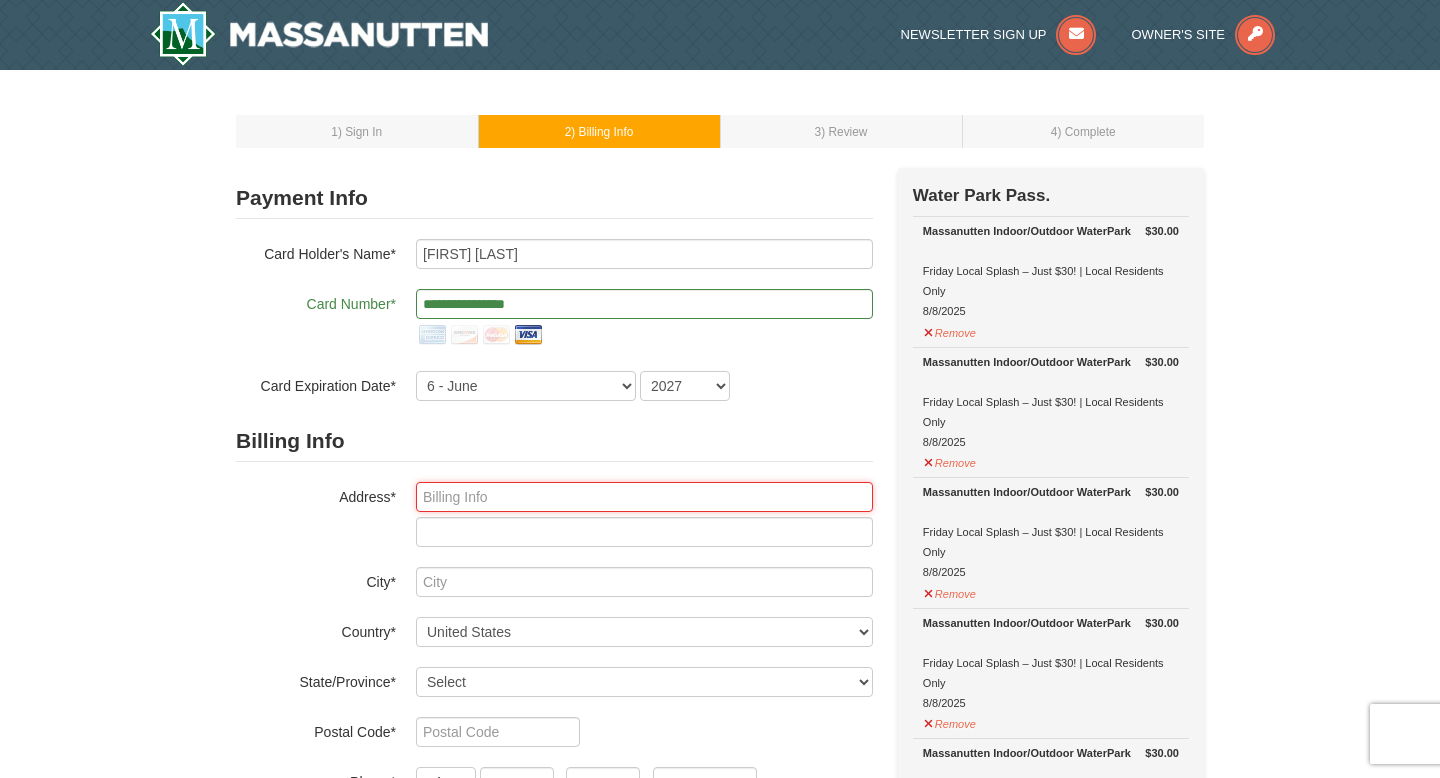 click at bounding box center (644, 497) 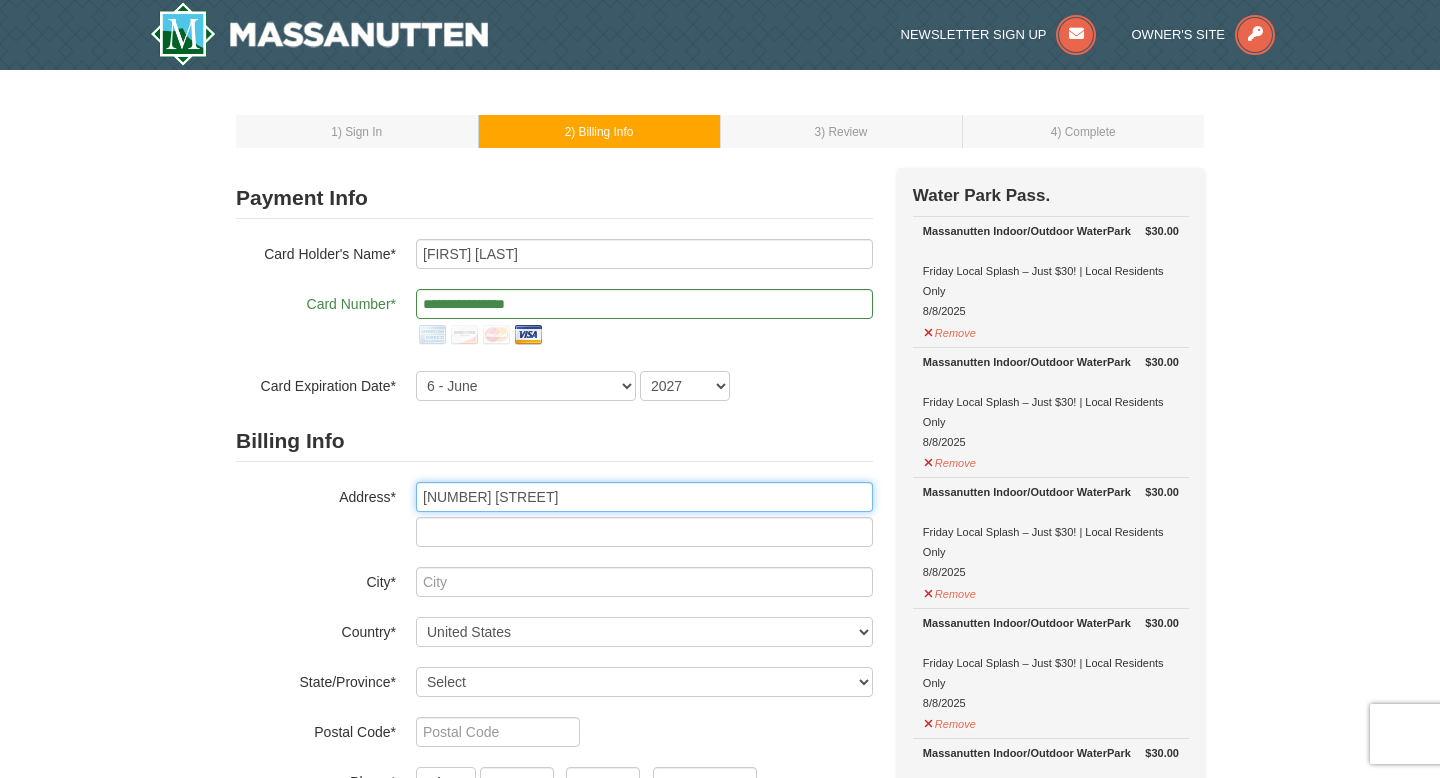 type on "Ruckersville" 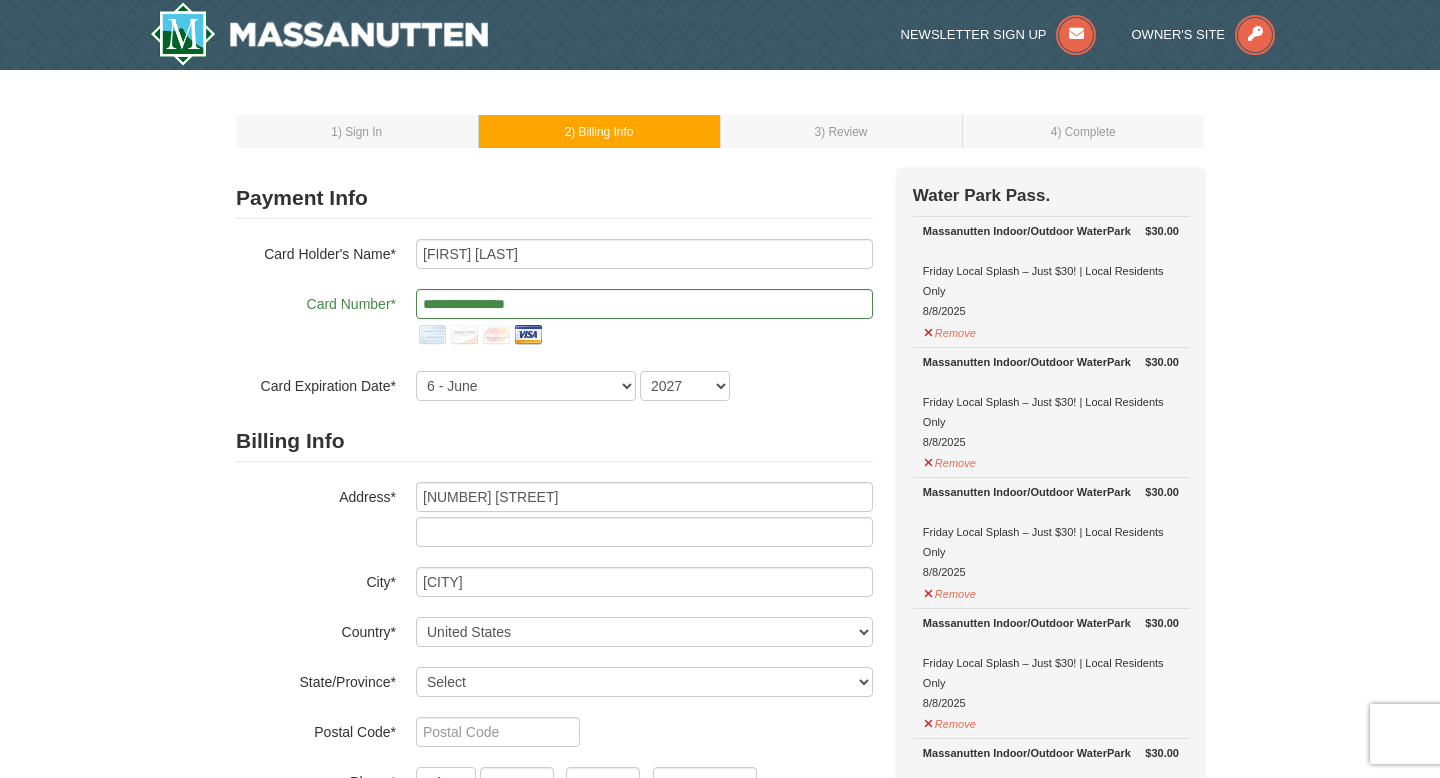 select on "VA" 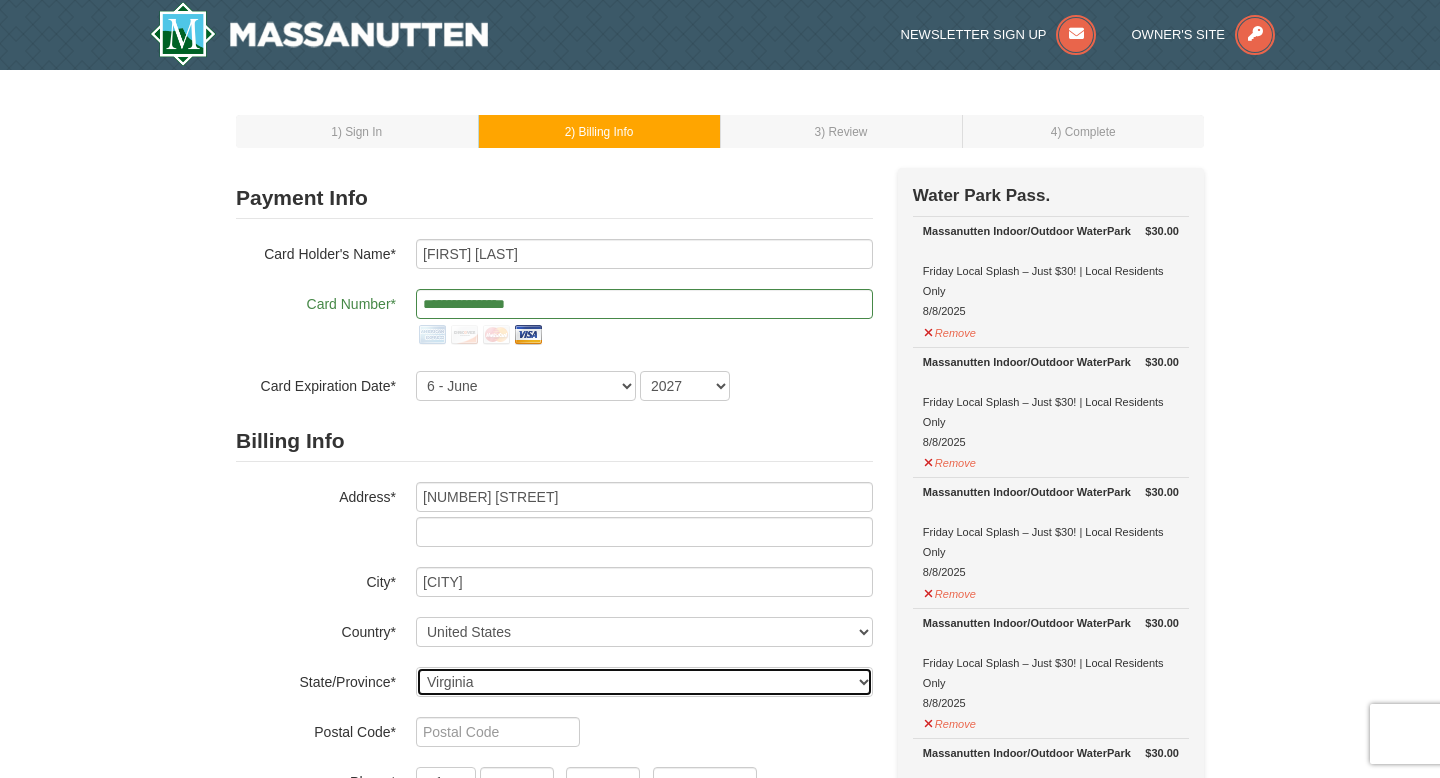 type on "22968" 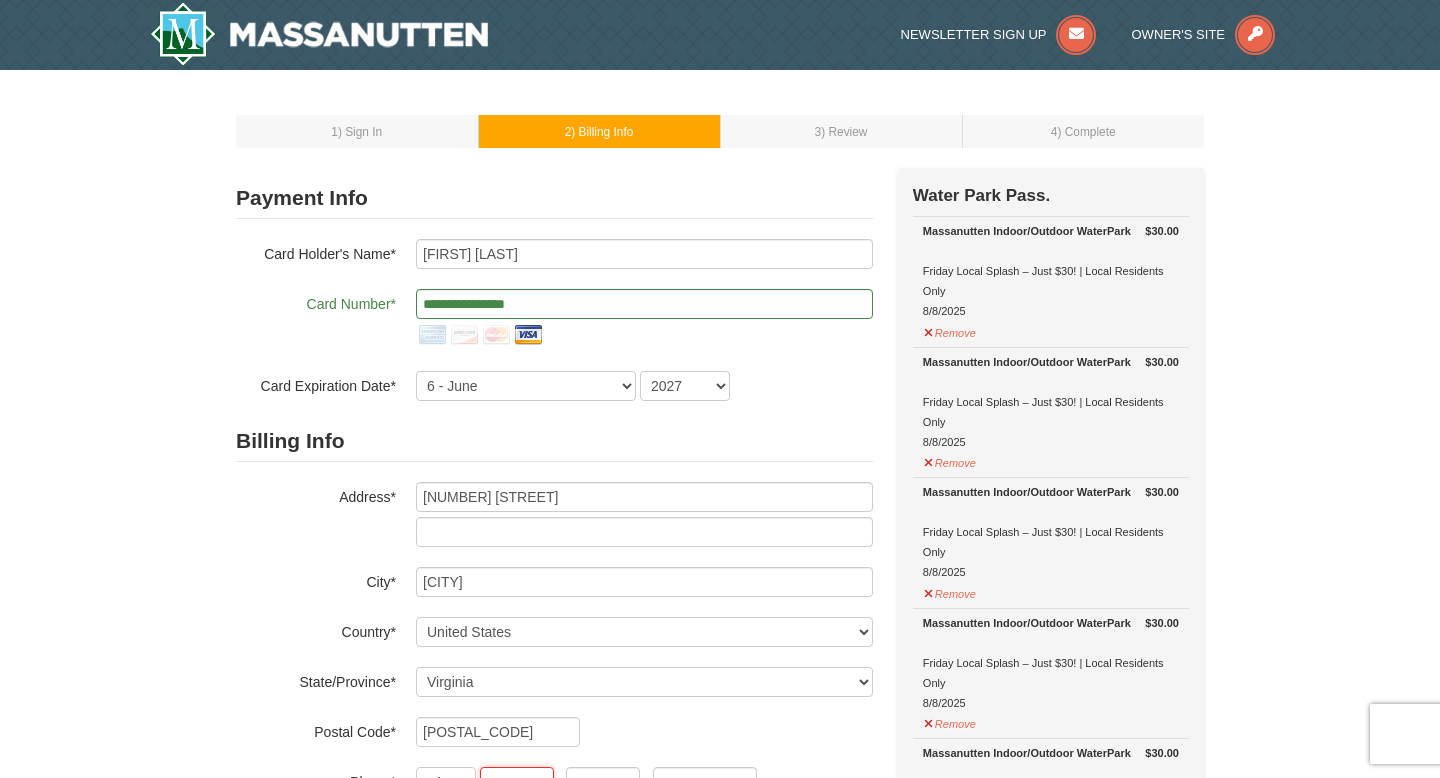 type on "434" 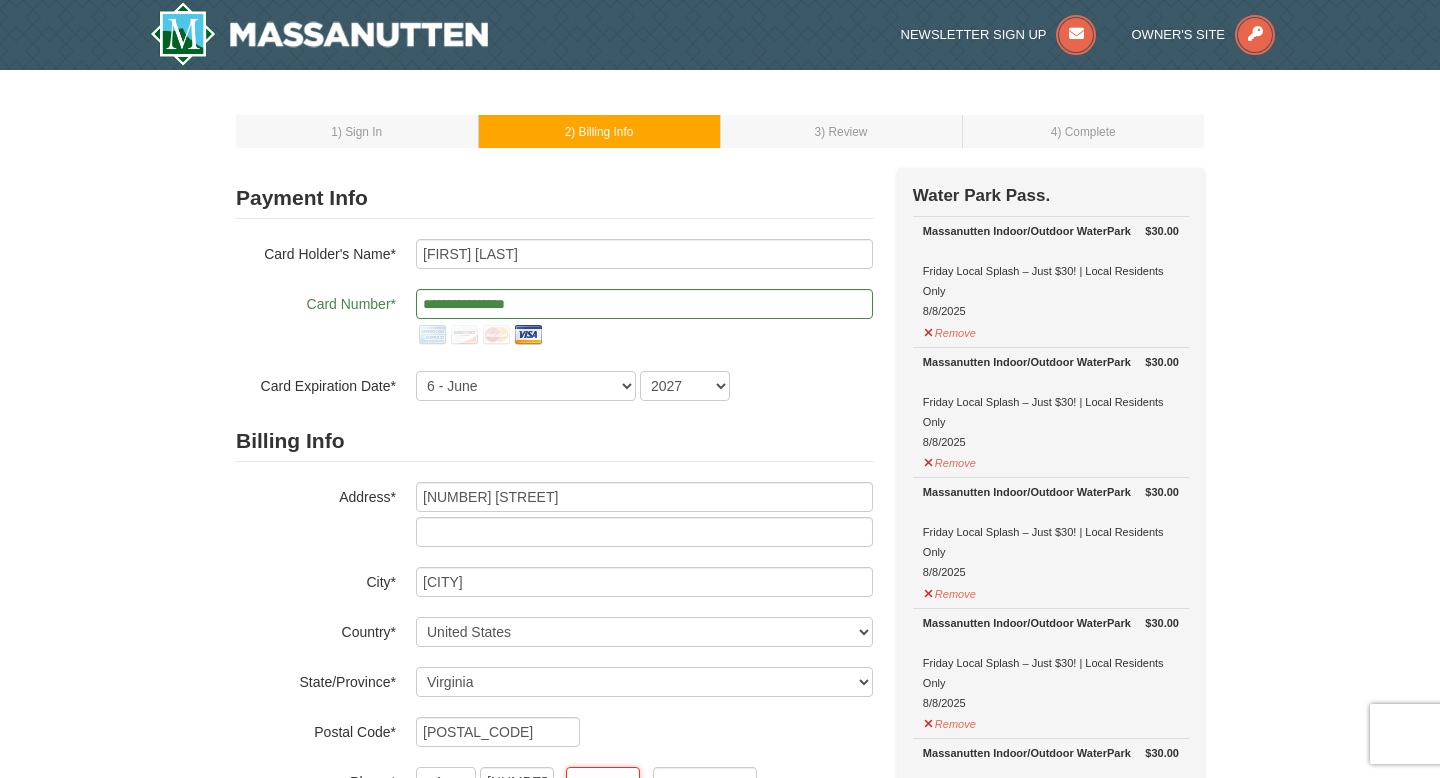 type on "985" 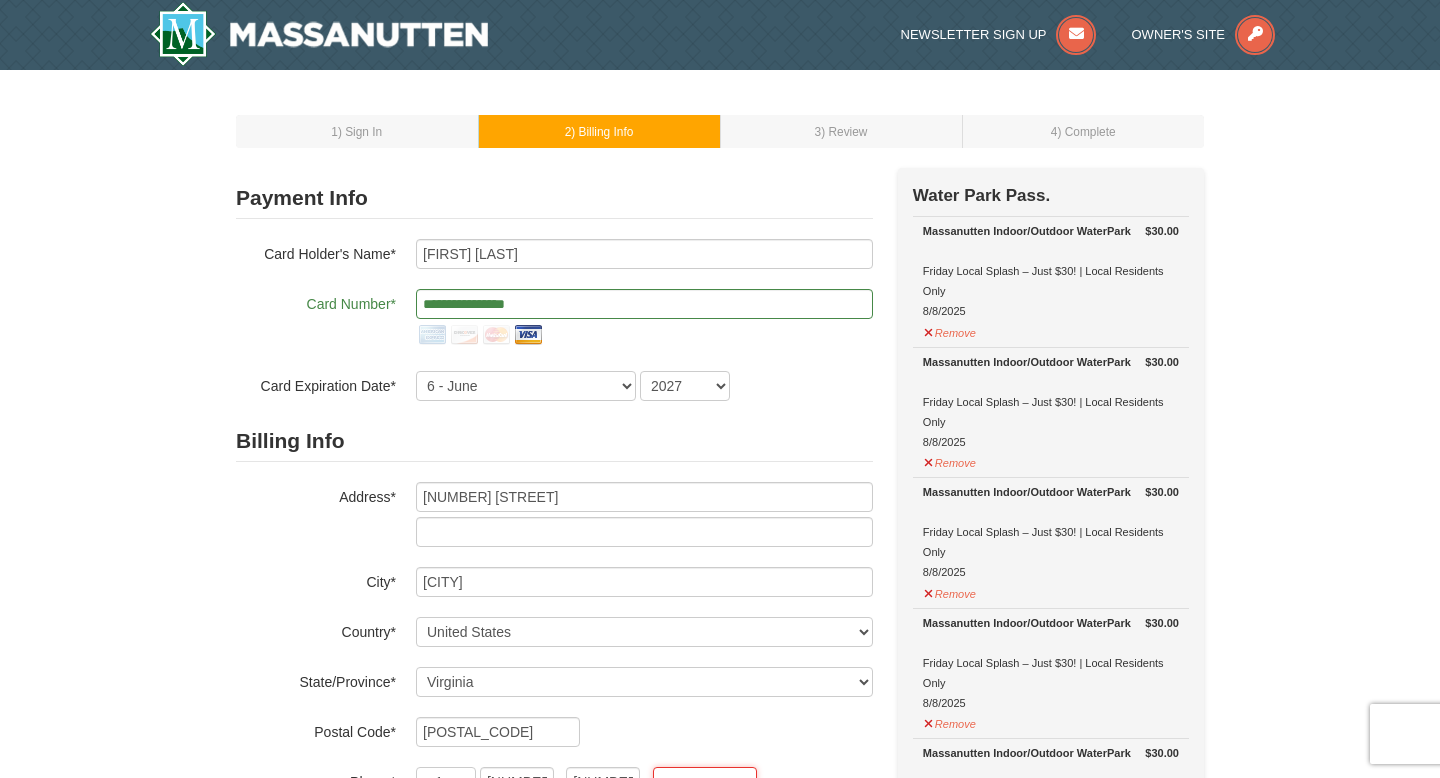 type on "2780" 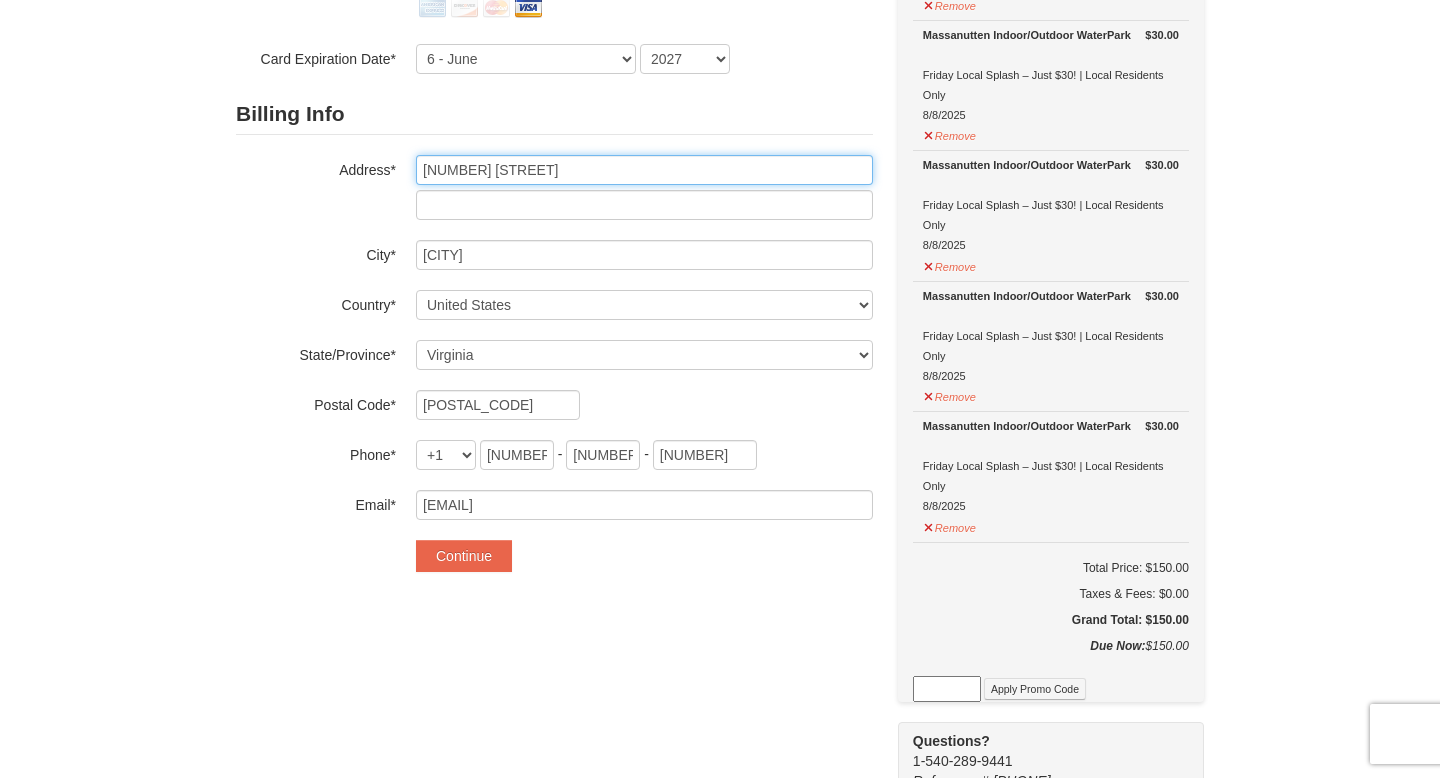 scroll, scrollTop: 334, scrollLeft: 0, axis: vertical 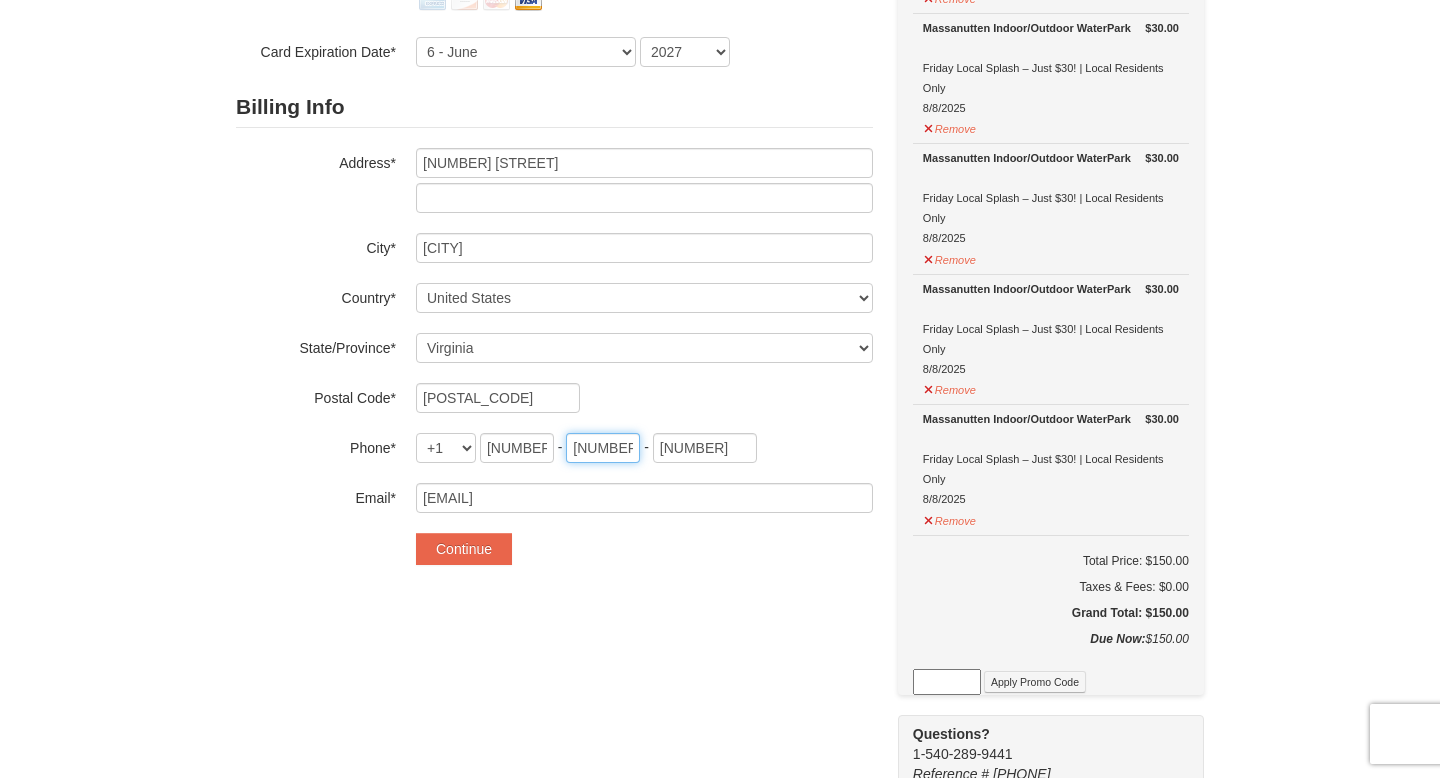 click on "985" at bounding box center (603, 448) 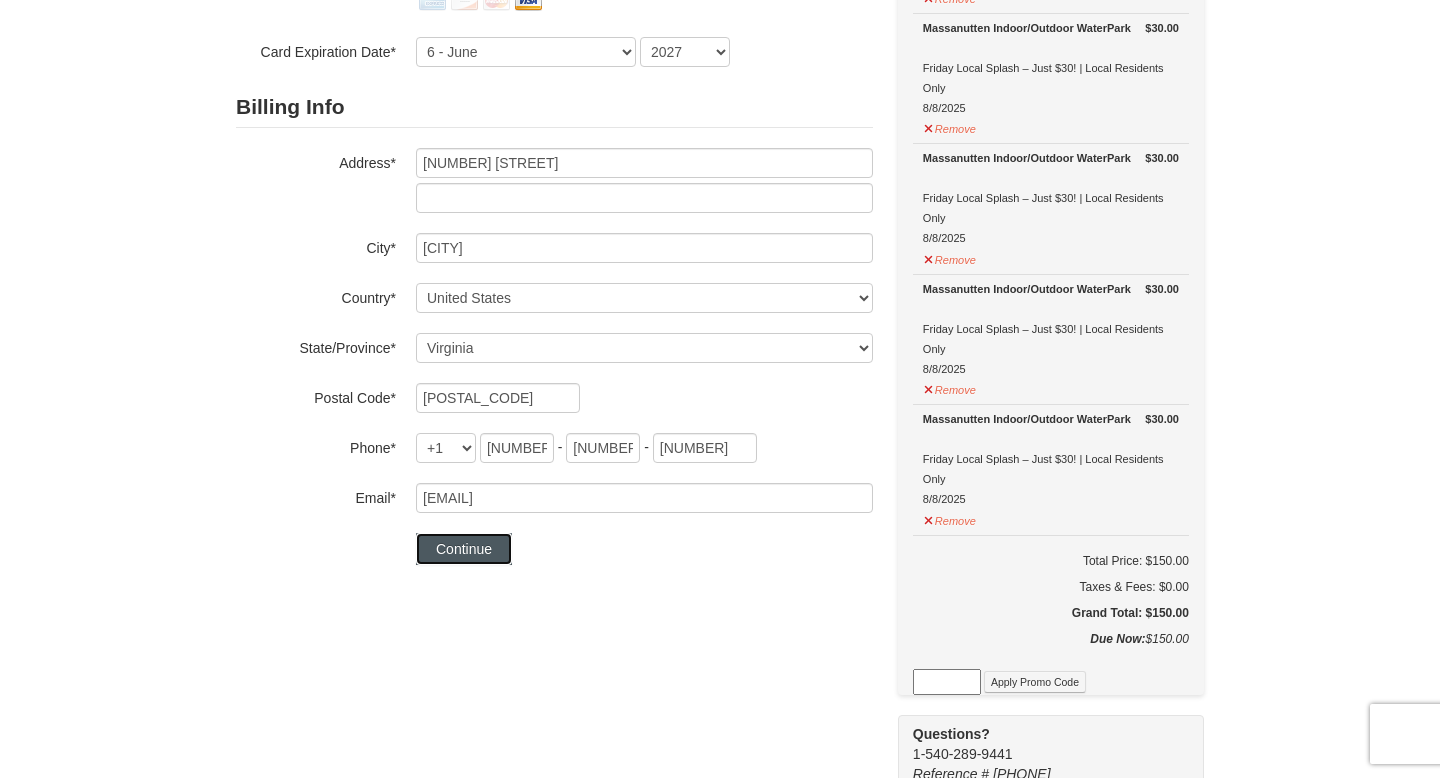 click on "Continue" at bounding box center [464, 549] 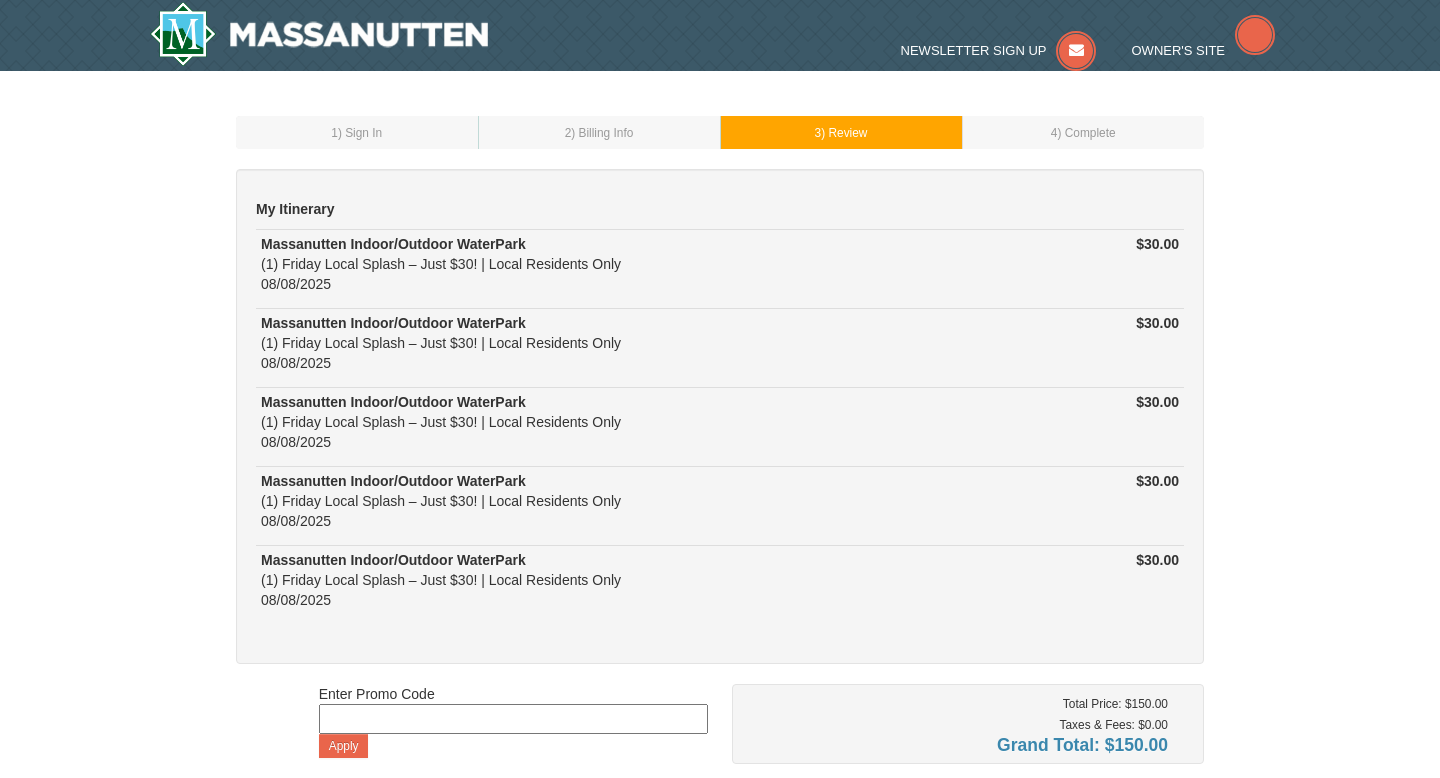 scroll, scrollTop: 0, scrollLeft: 0, axis: both 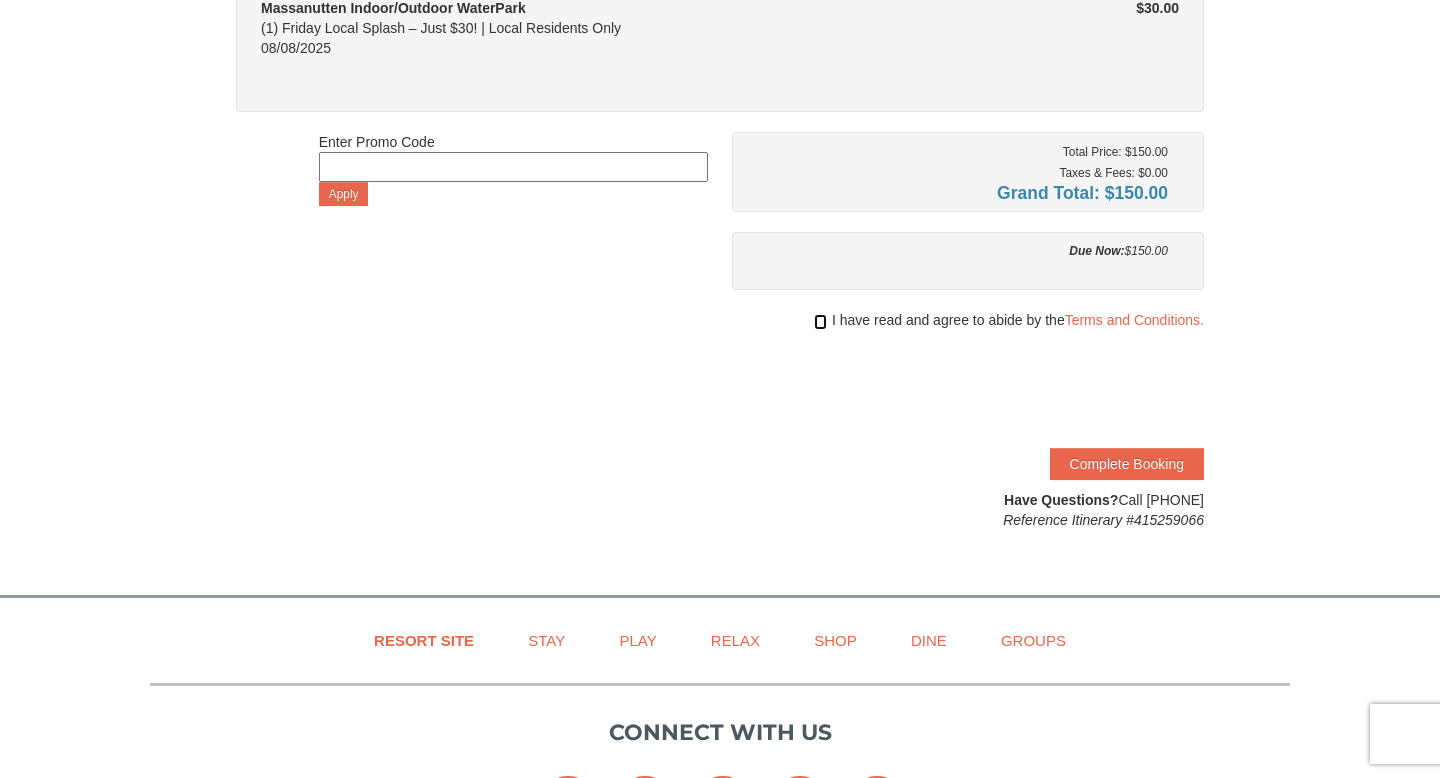click at bounding box center (820, 322) 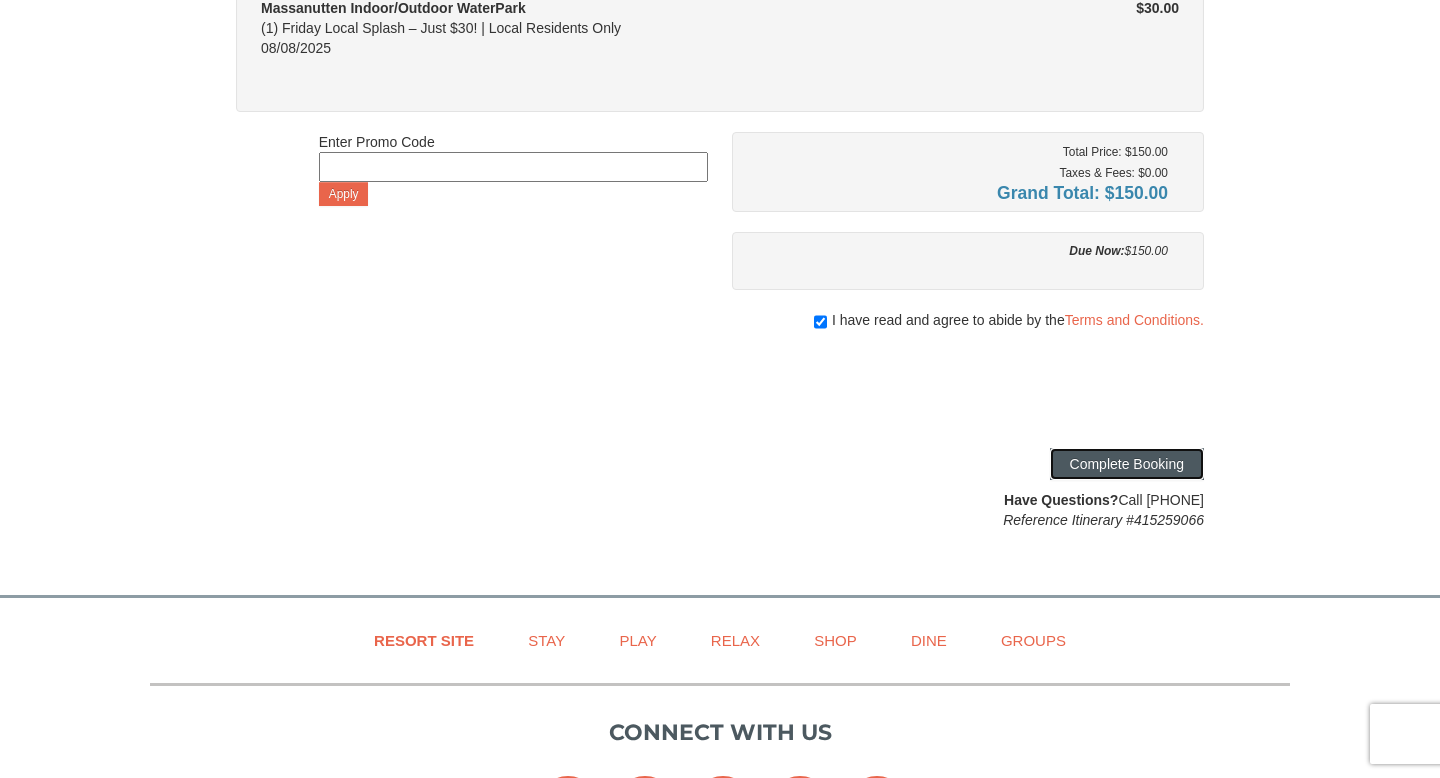 click on "Complete Booking" at bounding box center [1127, 464] 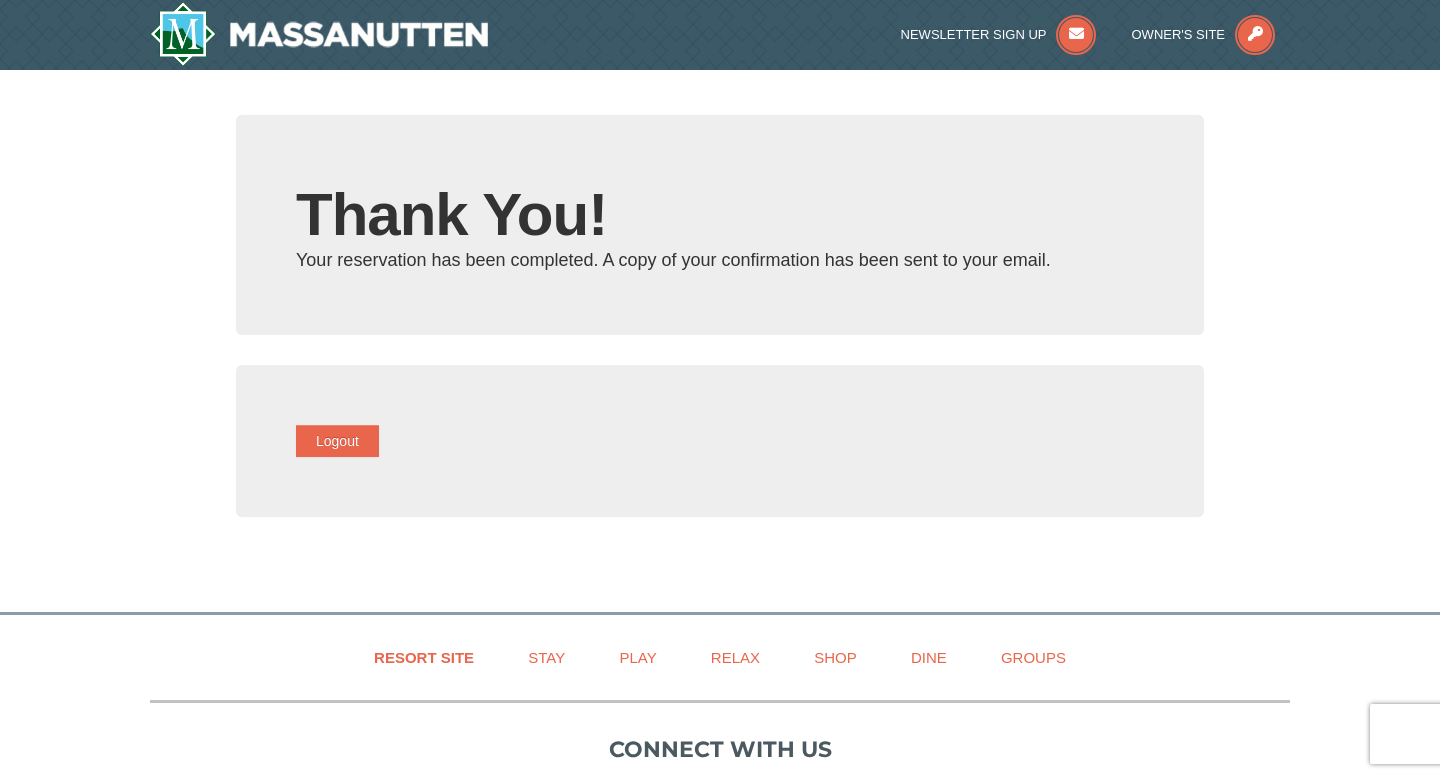 scroll, scrollTop: 0, scrollLeft: 0, axis: both 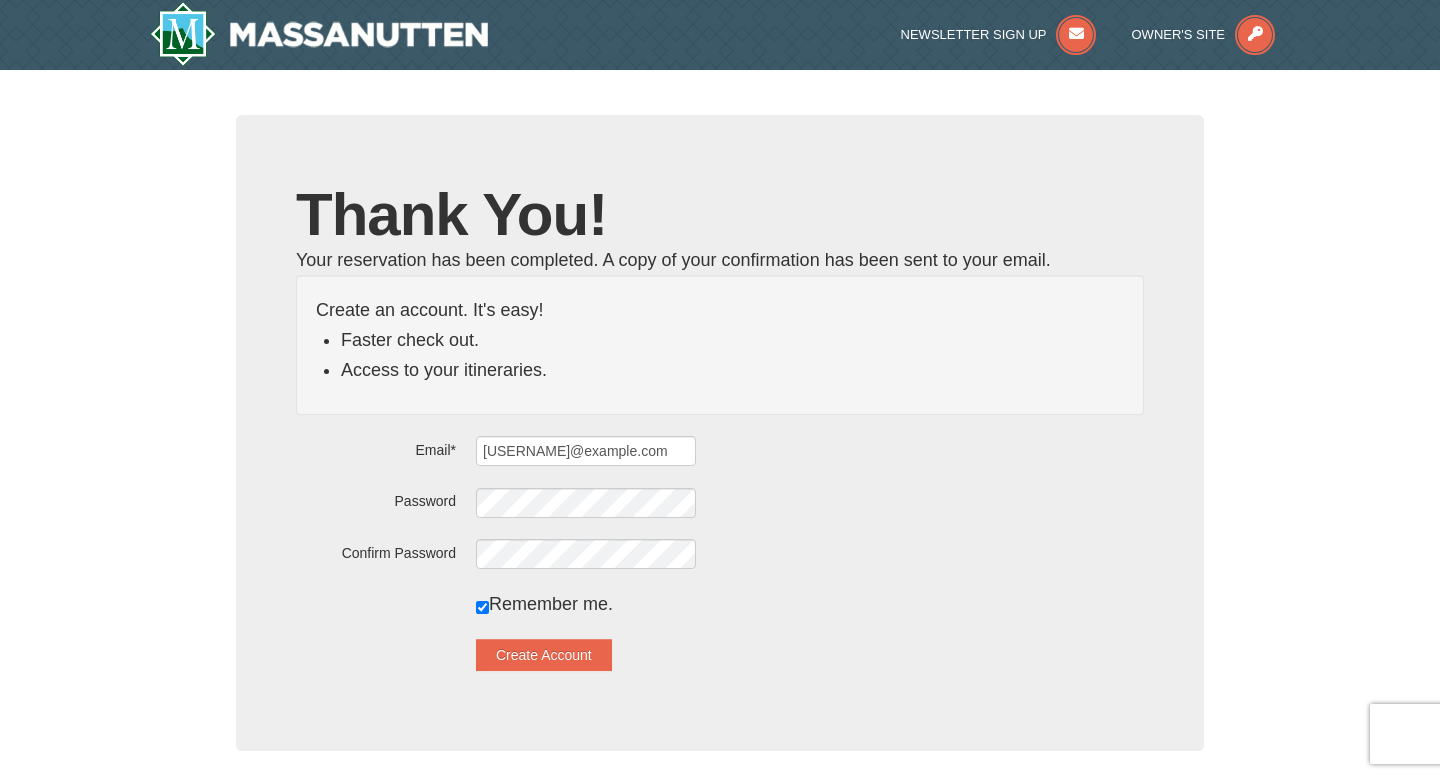 click on "Create an account.  It's easy!
Faster check out.
Access to your itineraries." at bounding box center (720, 345) 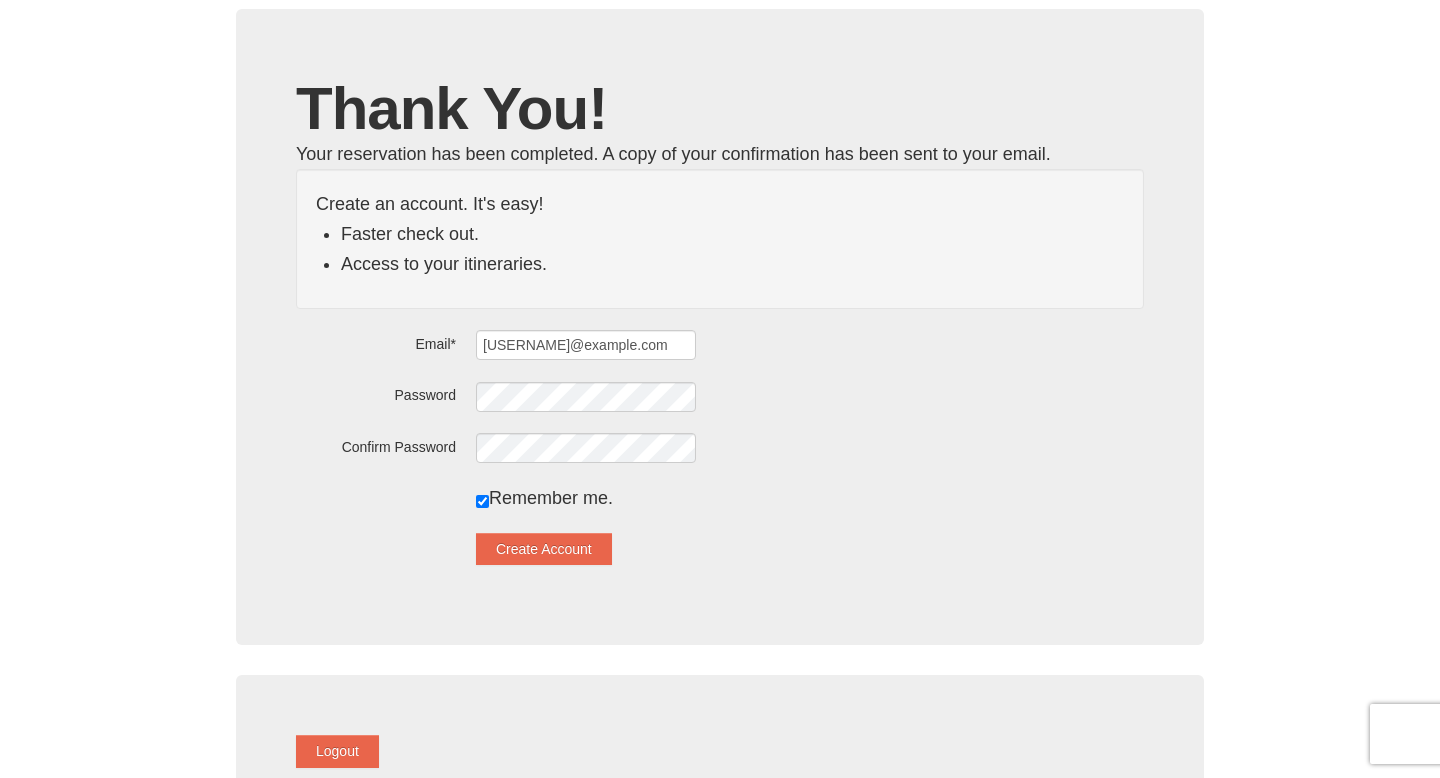 scroll, scrollTop: 0, scrollLeft: 0, axis: both 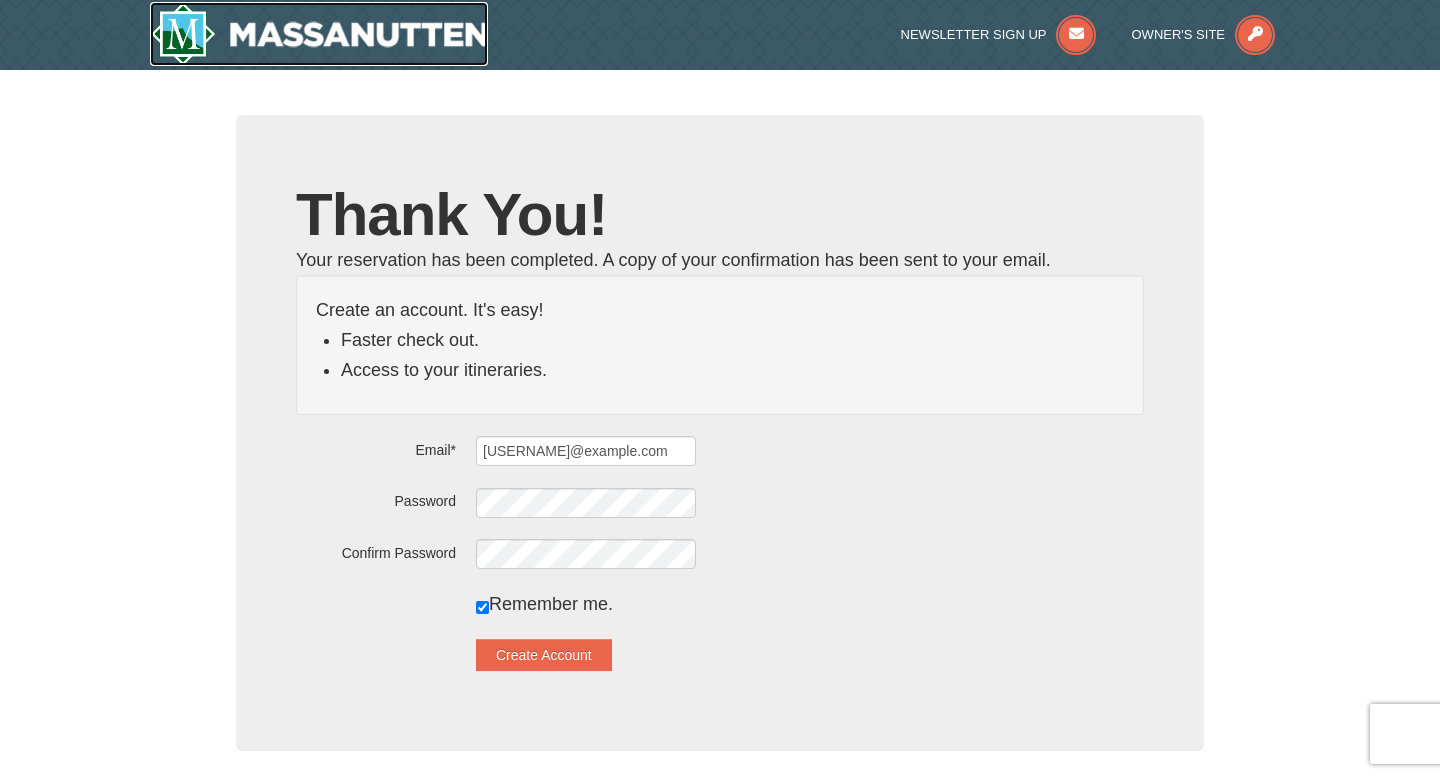 click at bounding box center [319, 34] 